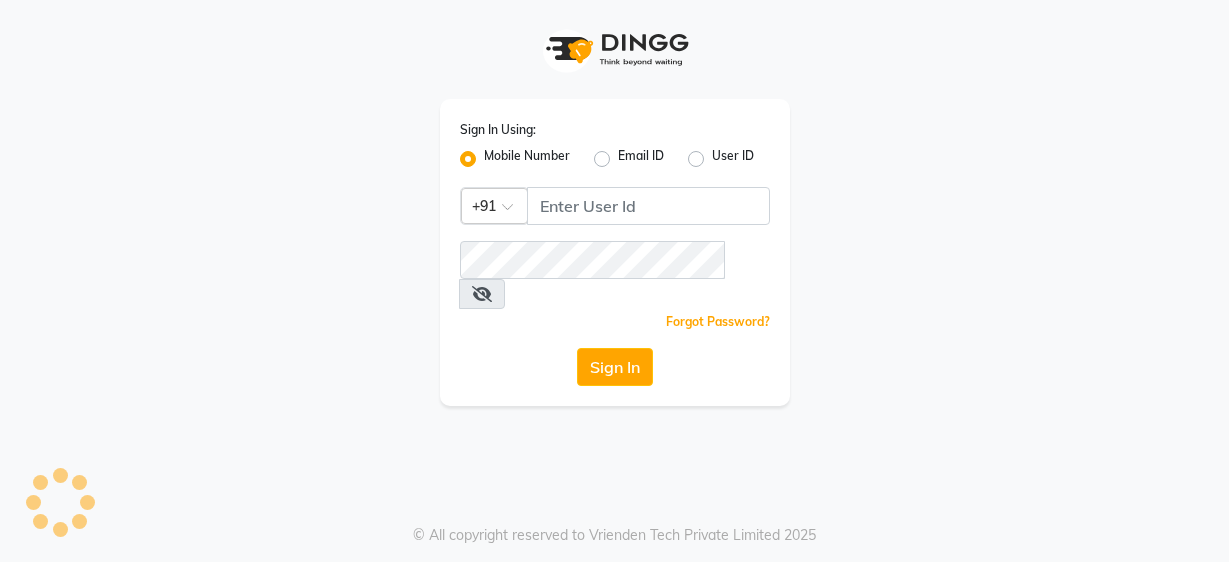 scroll, scrollTop: 0, scrollLeft: 0, axis: both 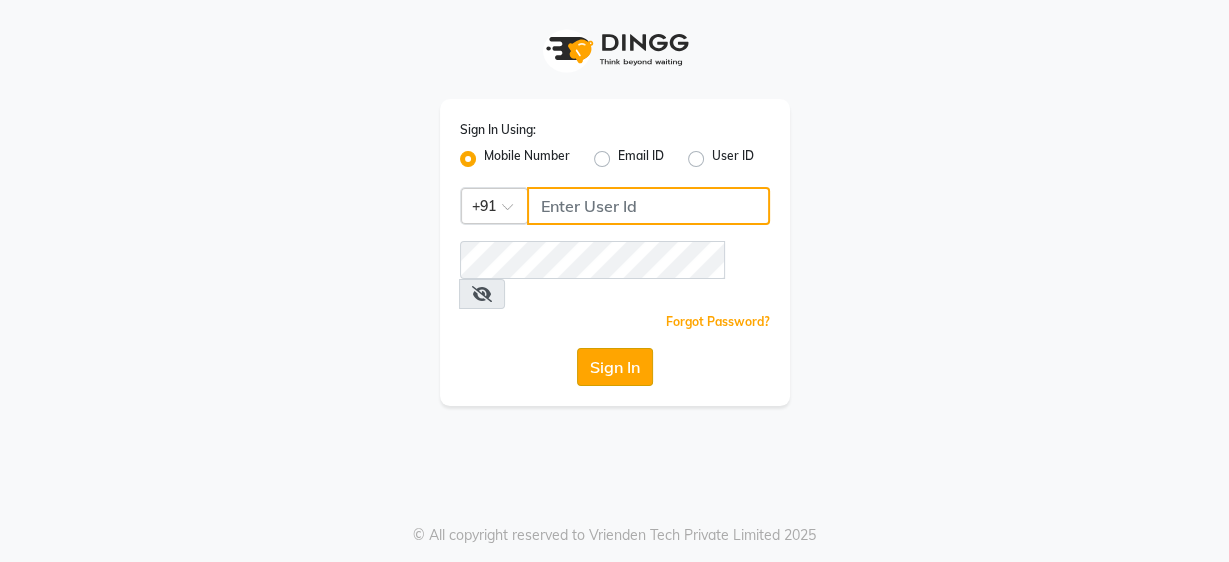 type on "9860439414" 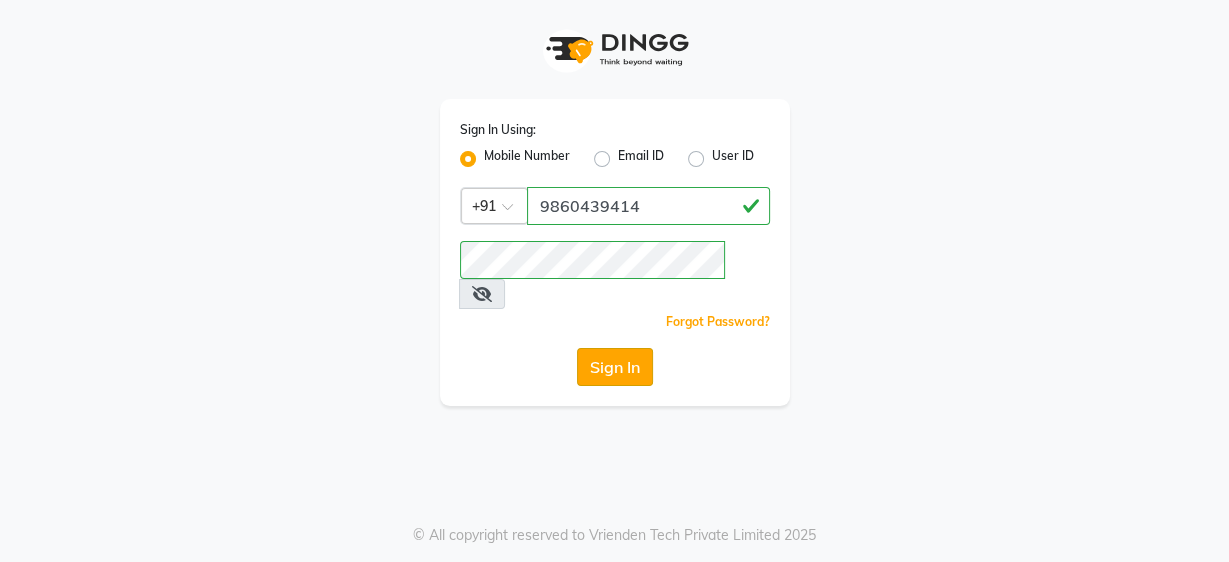 click on "Sign In" 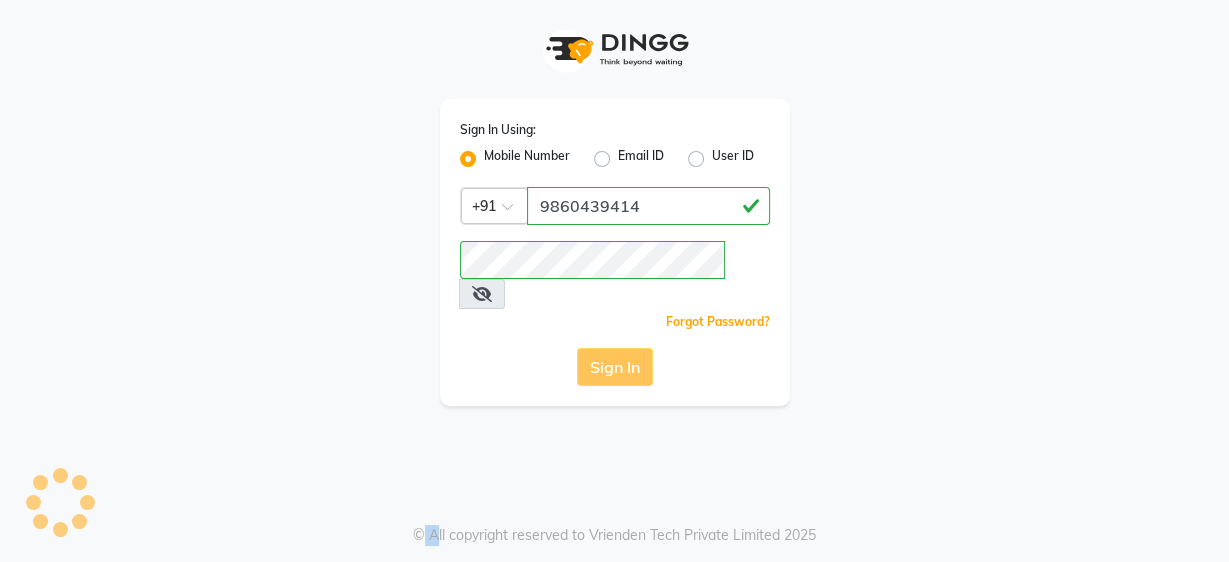 click on "Sign In" 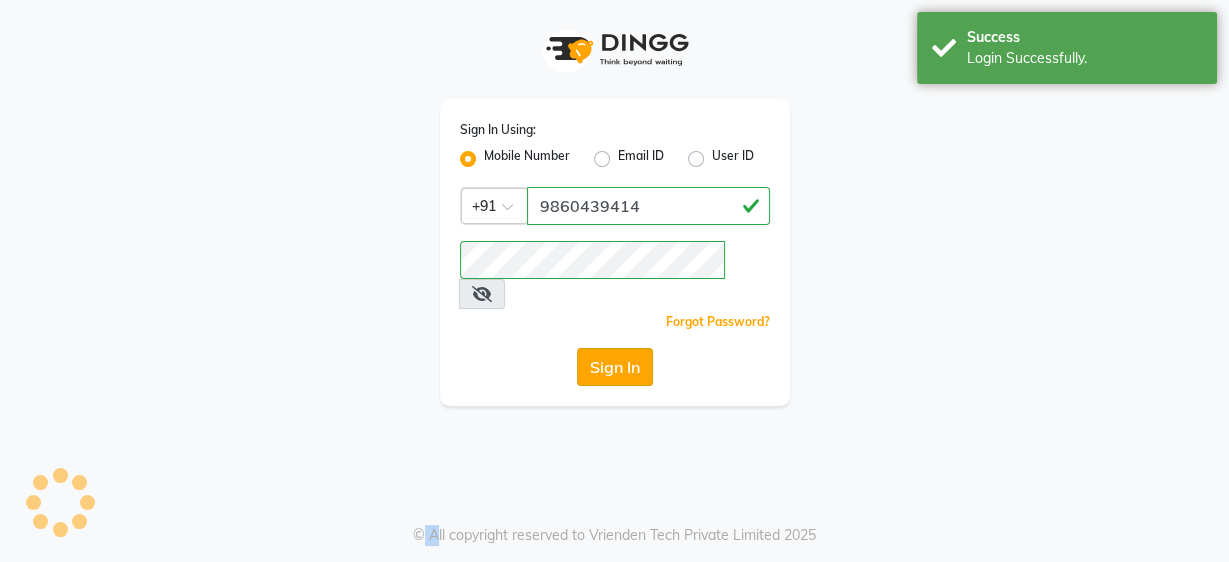 click on "Sign In" 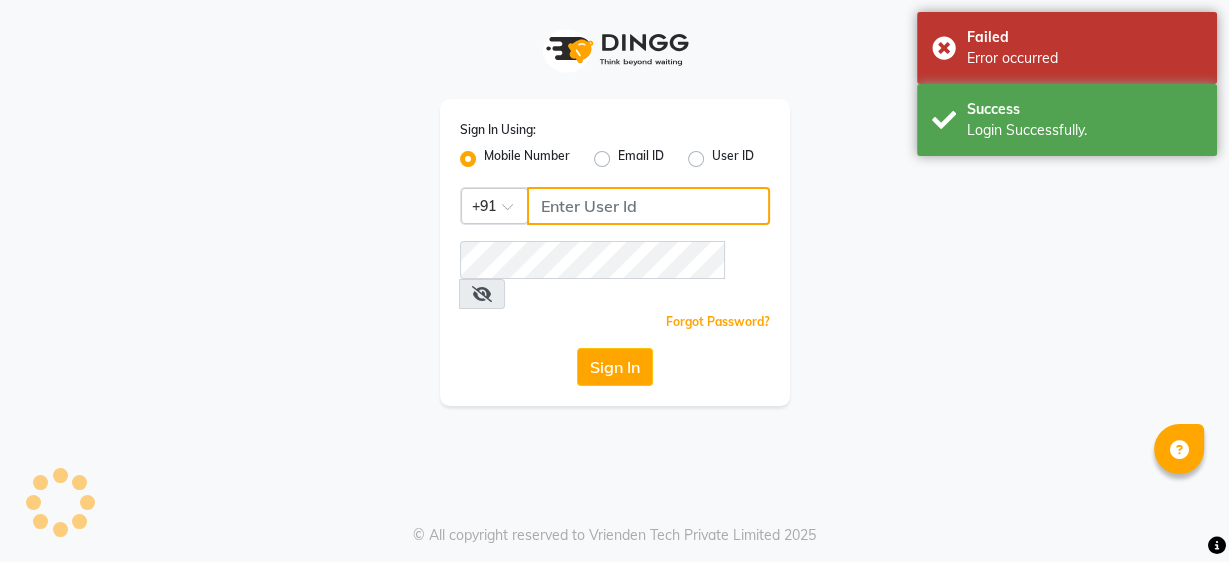 type on "9860439414" 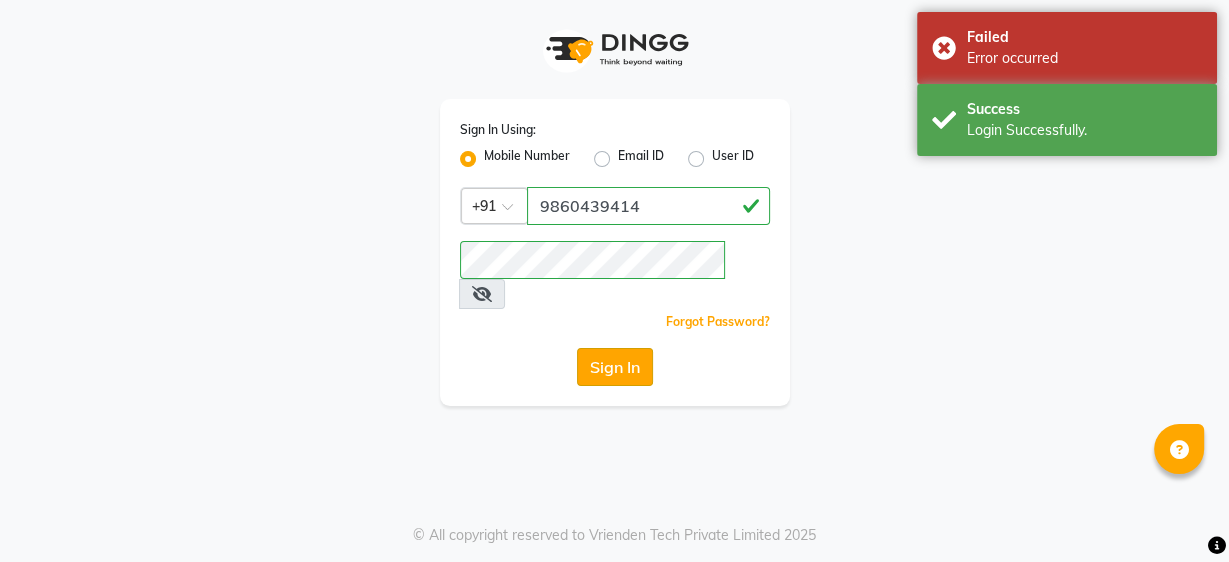 click on "Sign In" 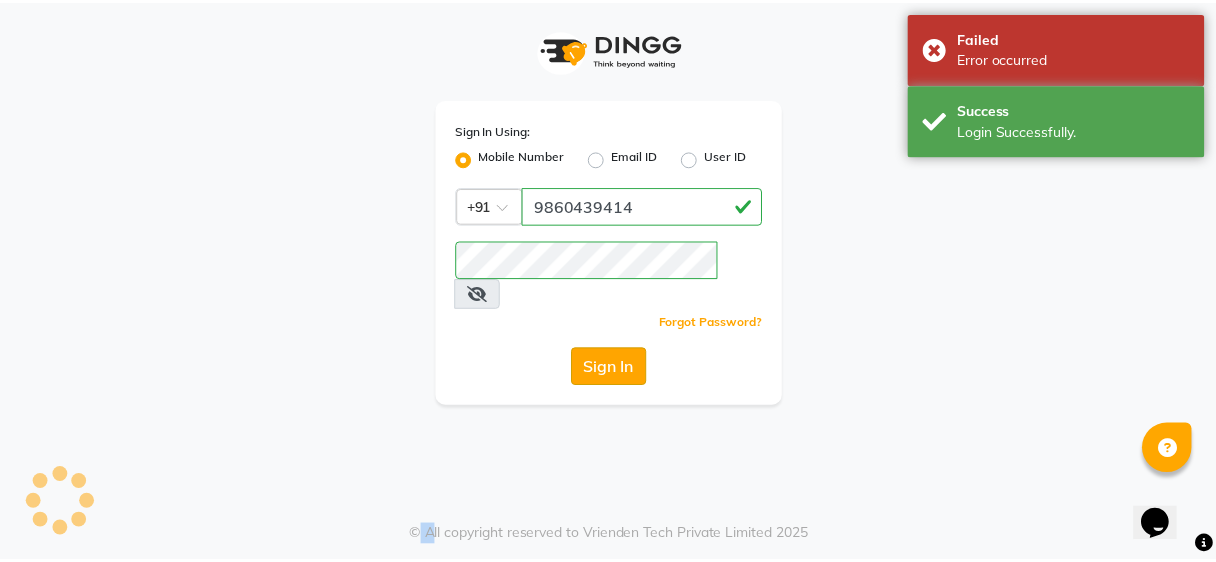 scroll, scrollTop: 0, scrollLeft: 0, axis: both 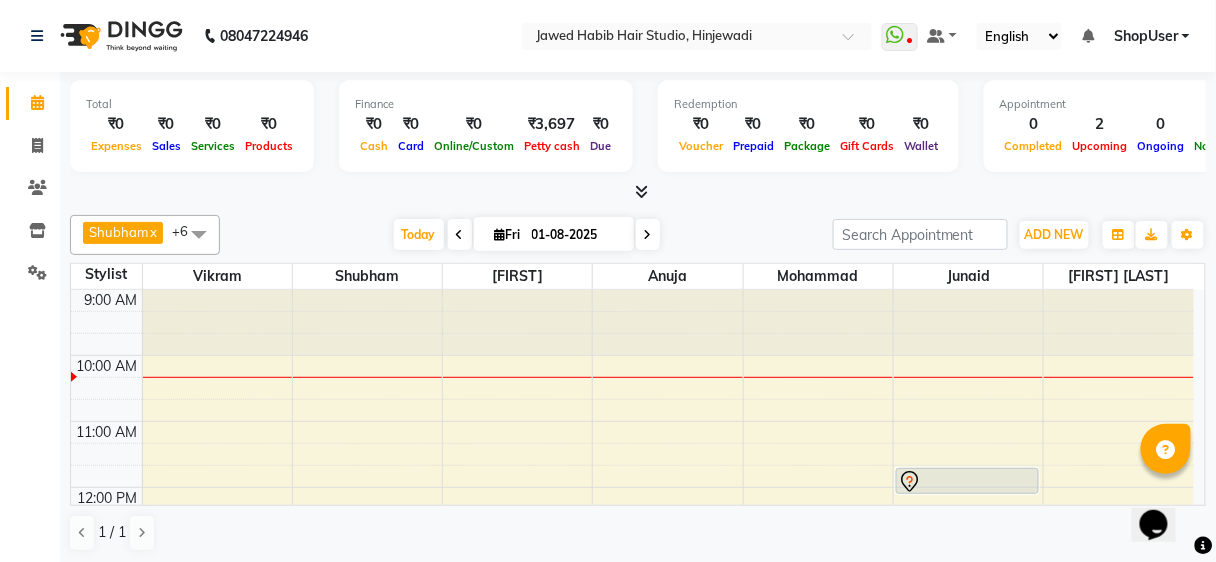 click at bounding box center [642, 191] 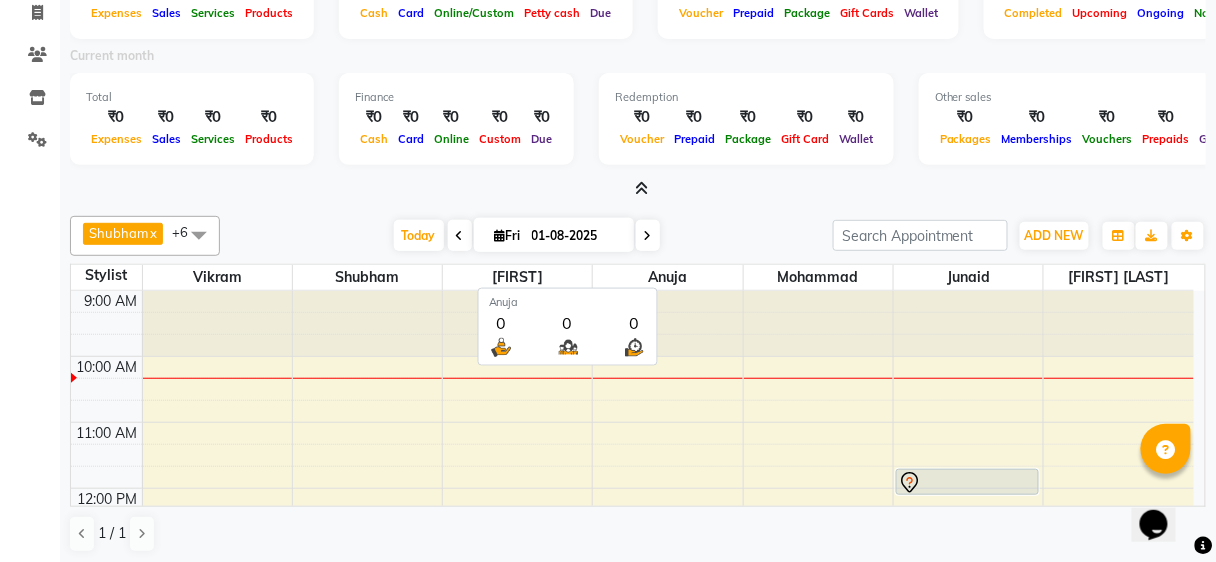 scroll, scrollTop: 0, scrollLeft: 0, axis: both 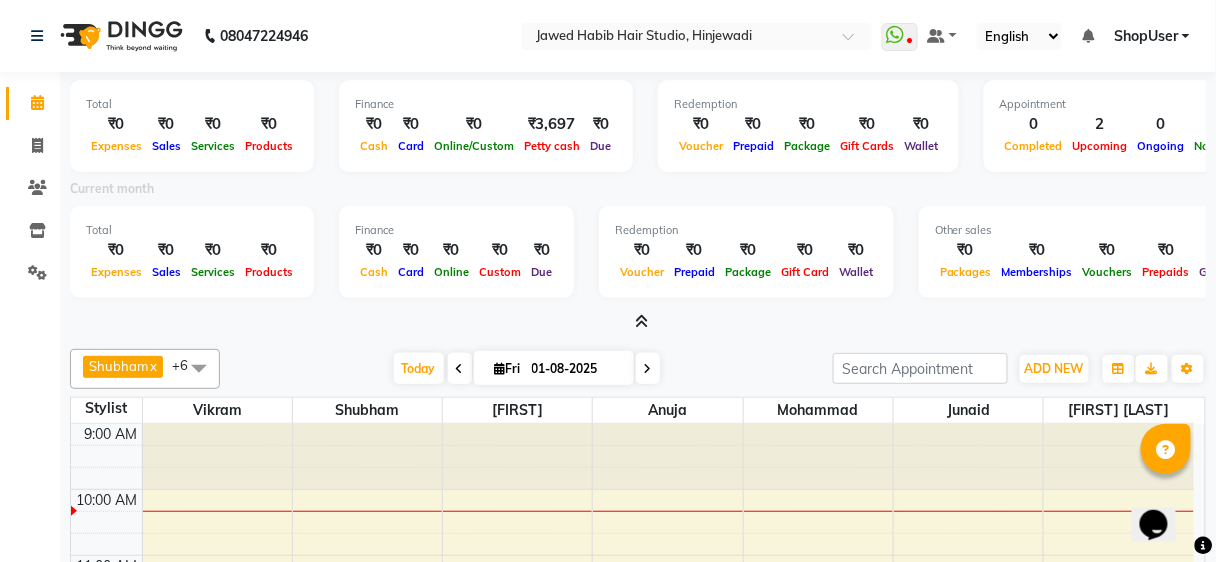 click at bounding box center (642, 321) 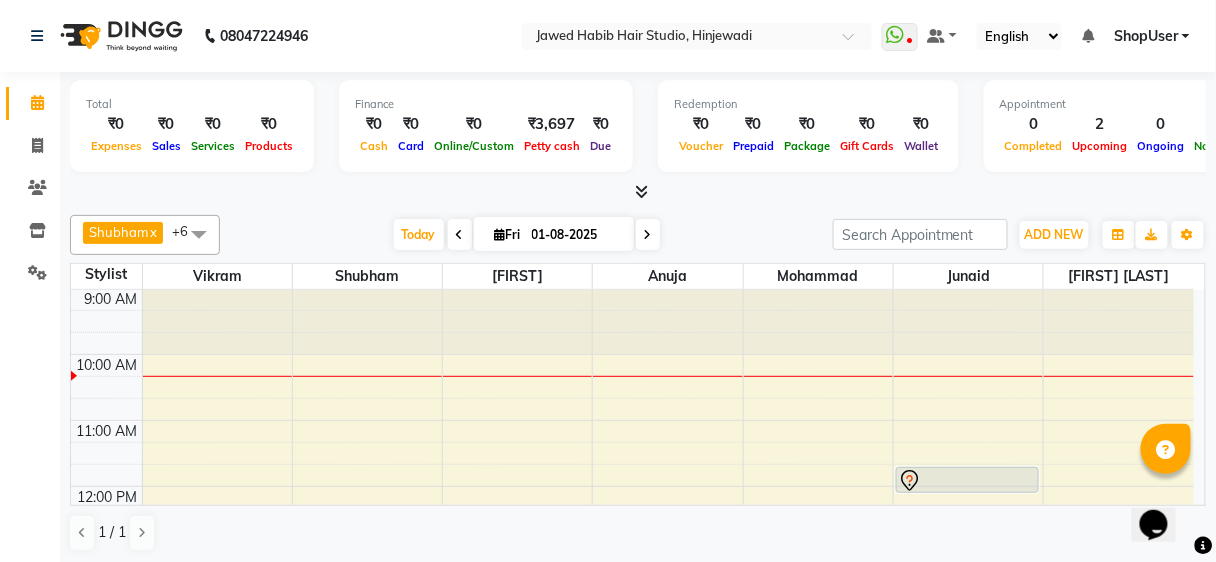 scroll, scrollTop: 0, scrollLeft: 0, axis: both 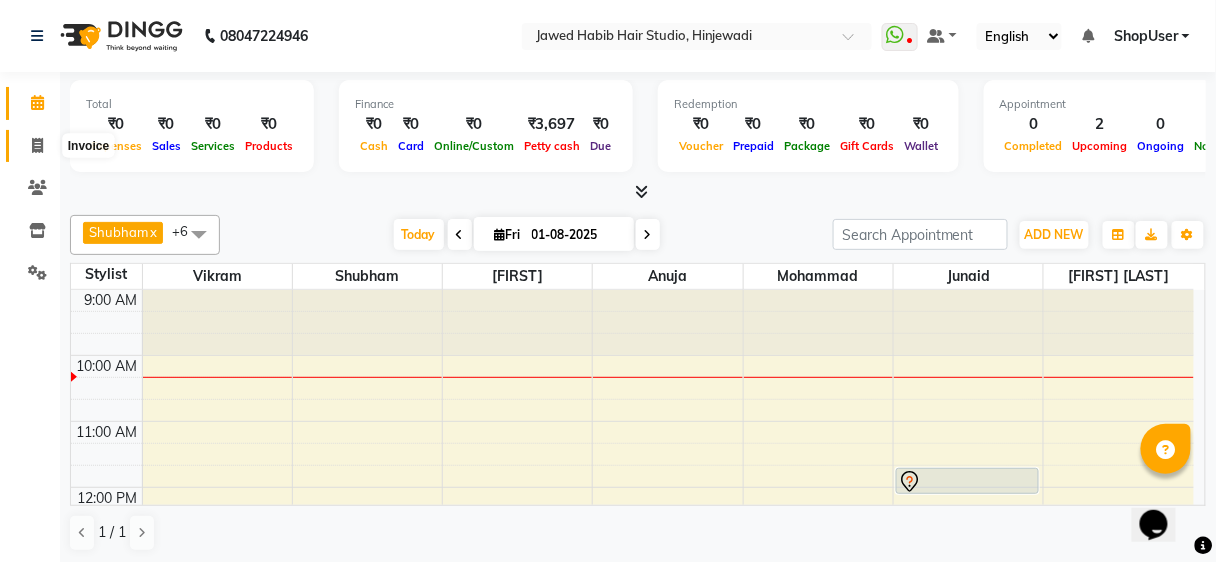 click 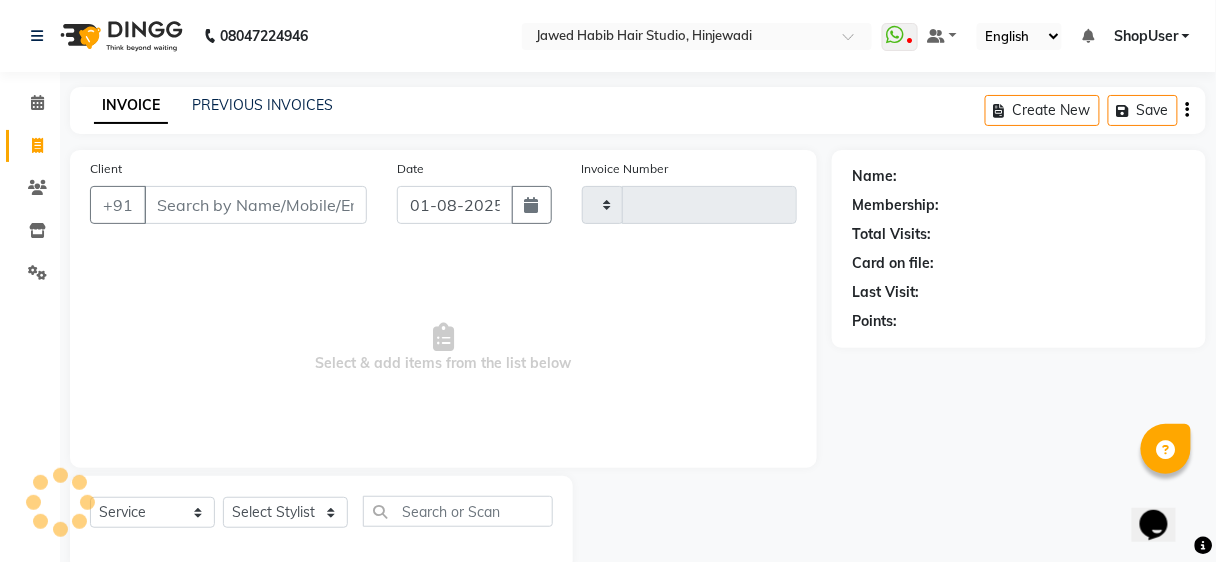 click 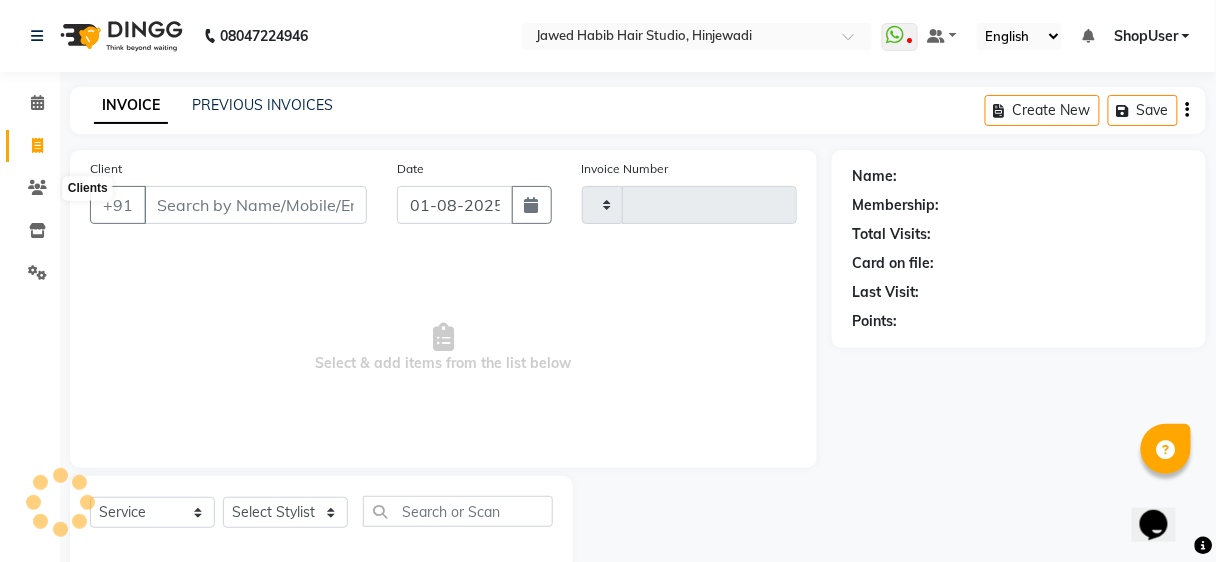 scroll, scrollTop: 37, scrollLeft: 0, axis: vertical 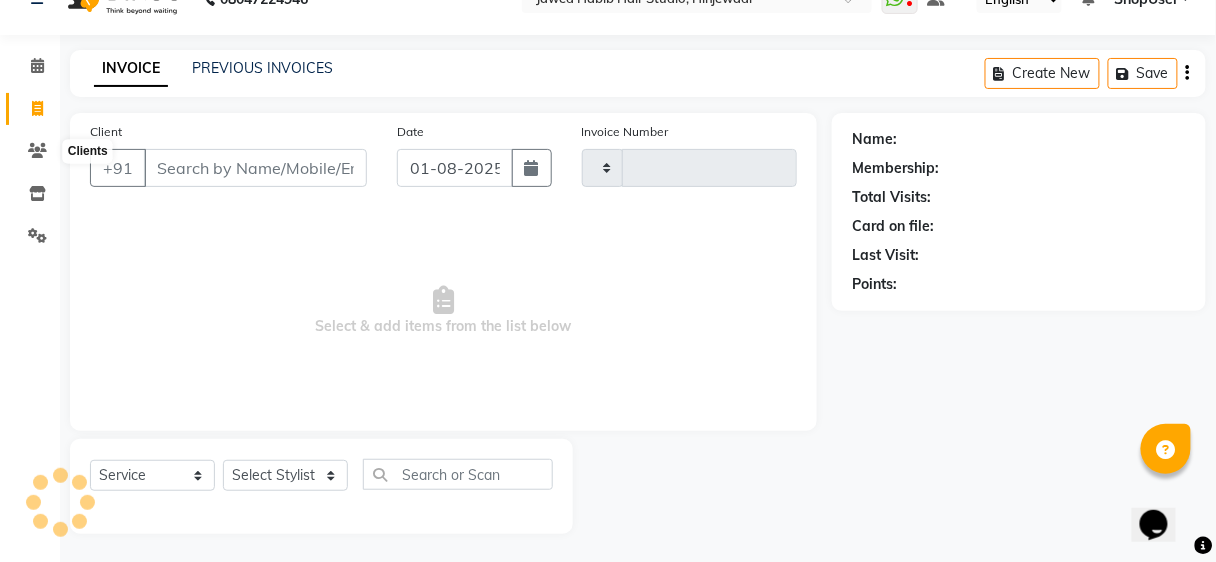 type on "3856" 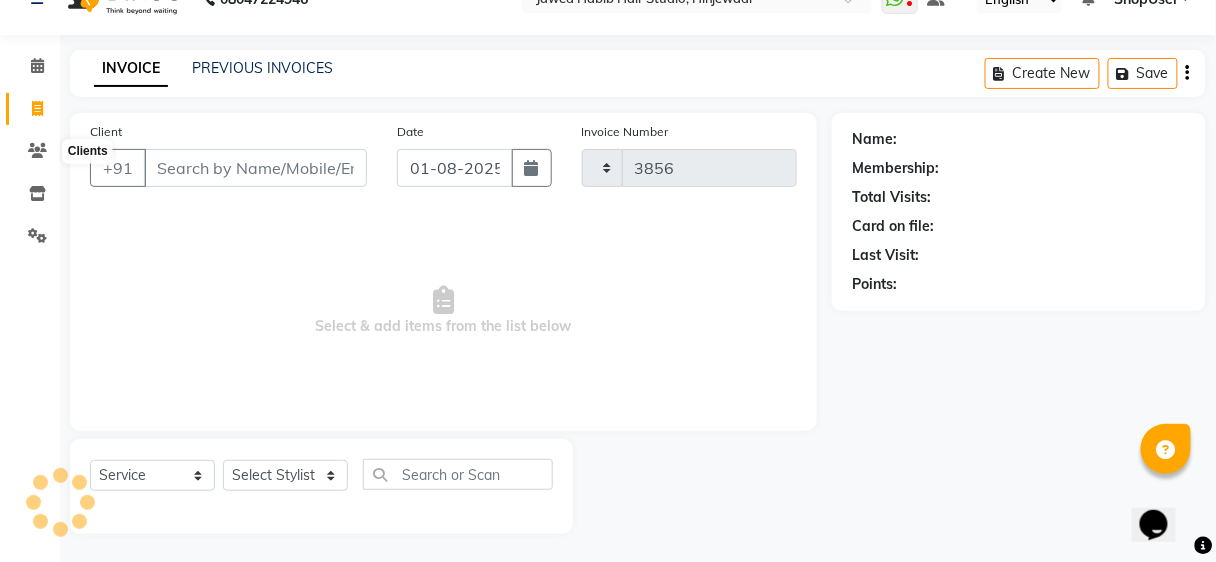 select on "627" 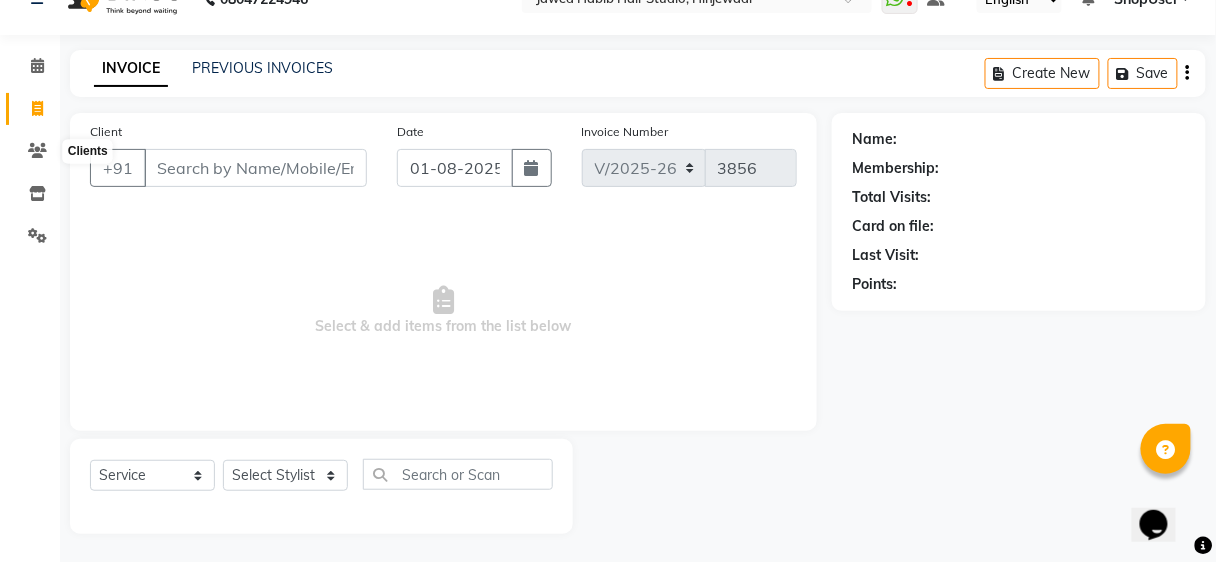 drag, startPoint x: 30, startPoint y: 151, endPoint x: 312, endPoint y: 351, distance: 345.72244 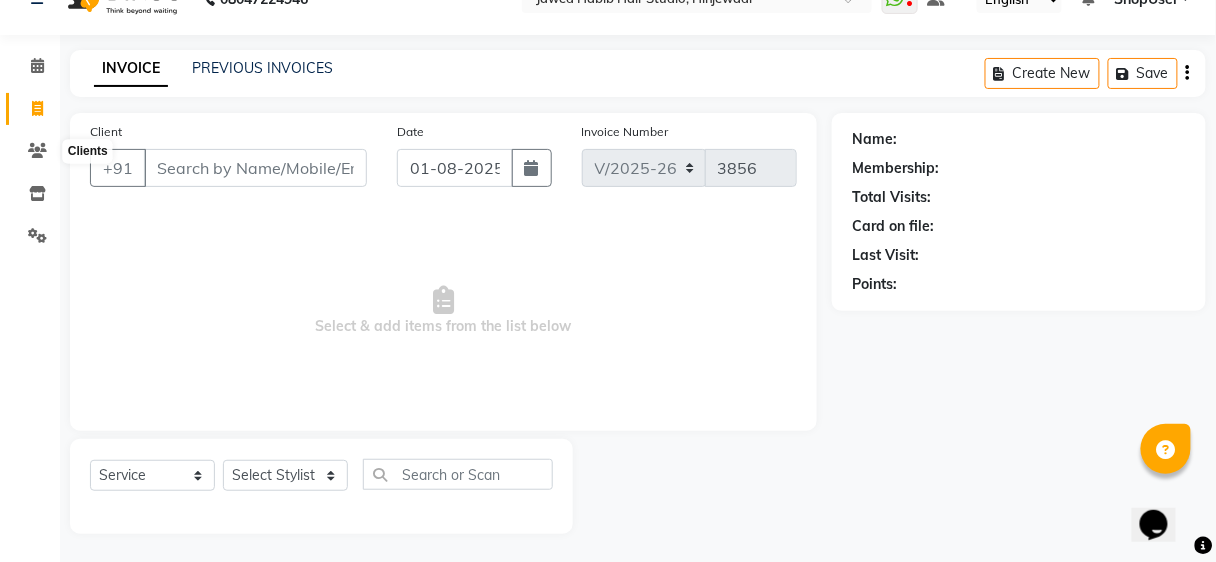 click on "Select & add items from the list below" at bounding box center (443, 311) 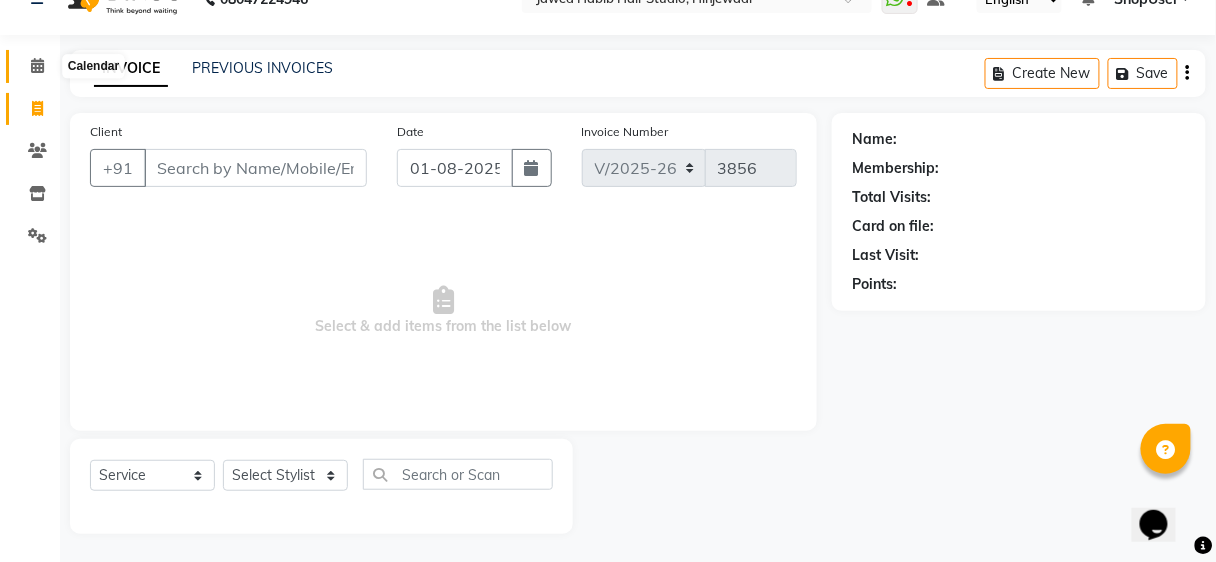 click 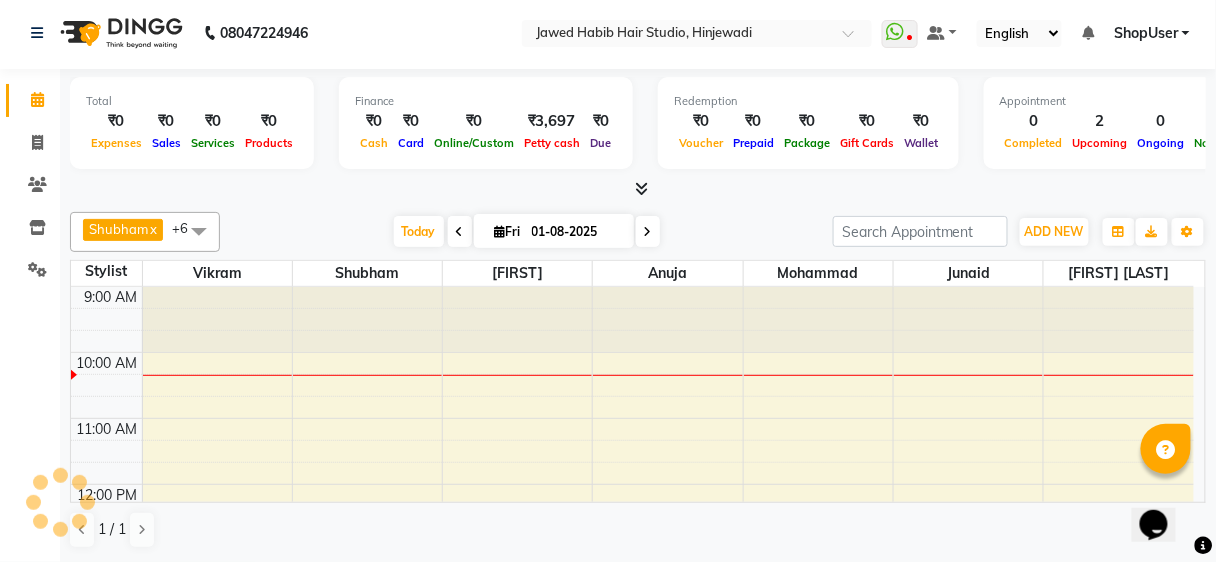 scroll, scrollTop: 0, scrollLeft: 0, axis: both 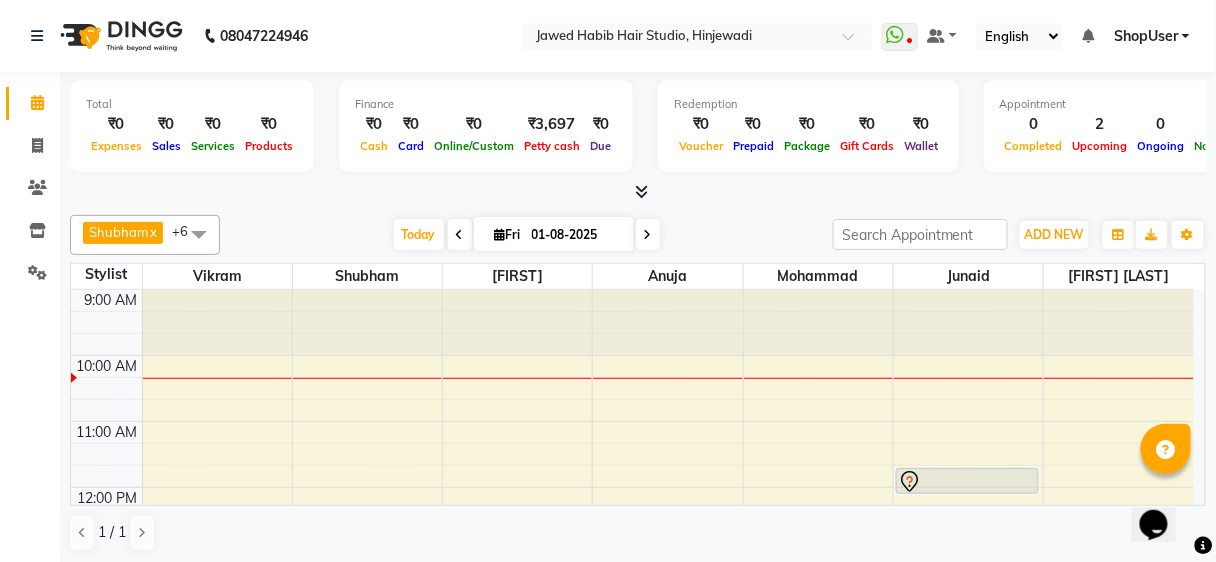 click at bounding box center (199, 234) 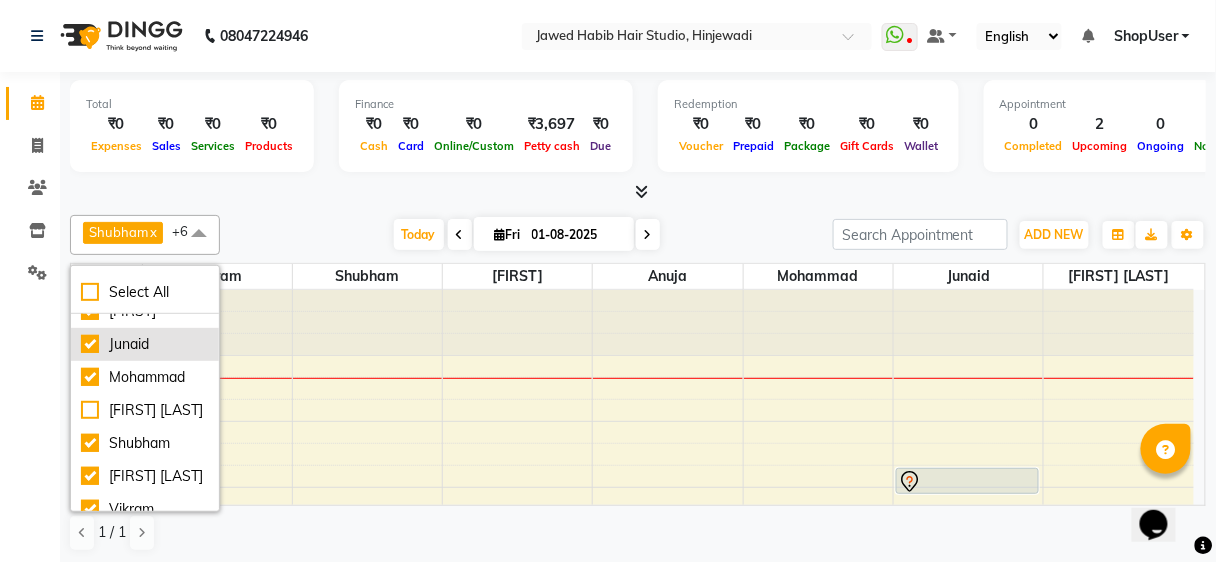 scroll, scrollTop: 80, scrollLeft: 0, axis: vertical 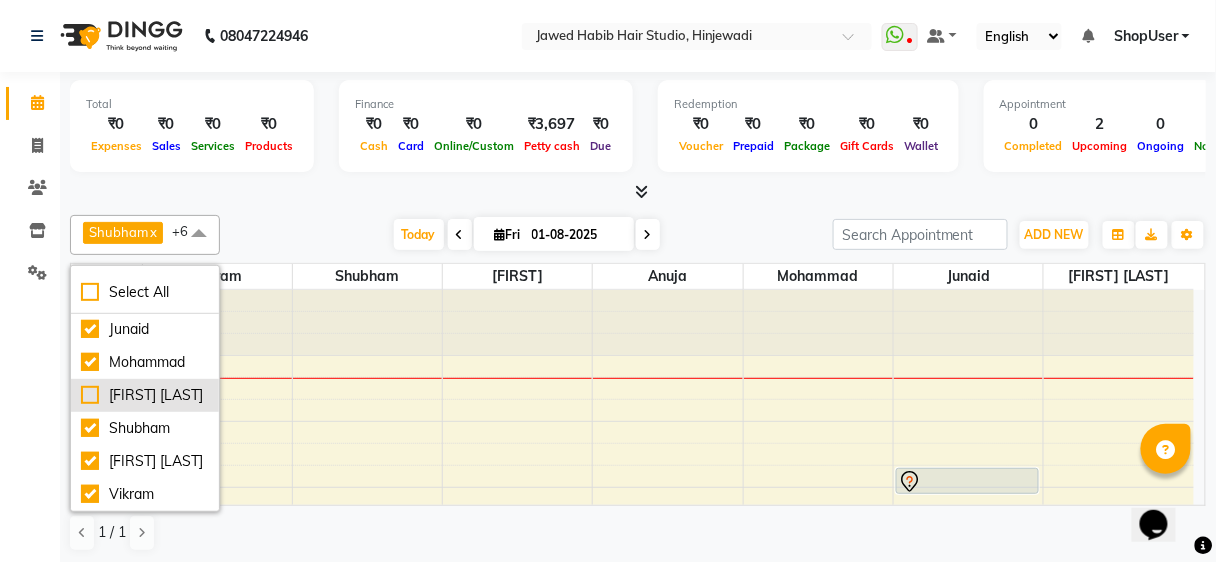 click on "[FIRST] [LAST]" at bounding box center (145, 395) 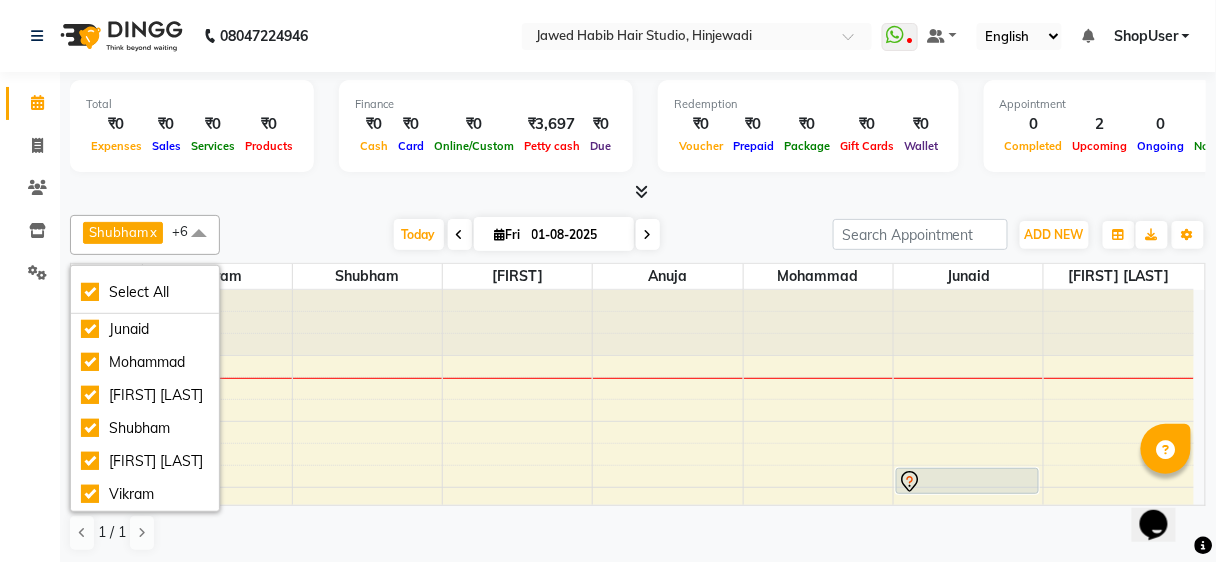 checkbox on "true" 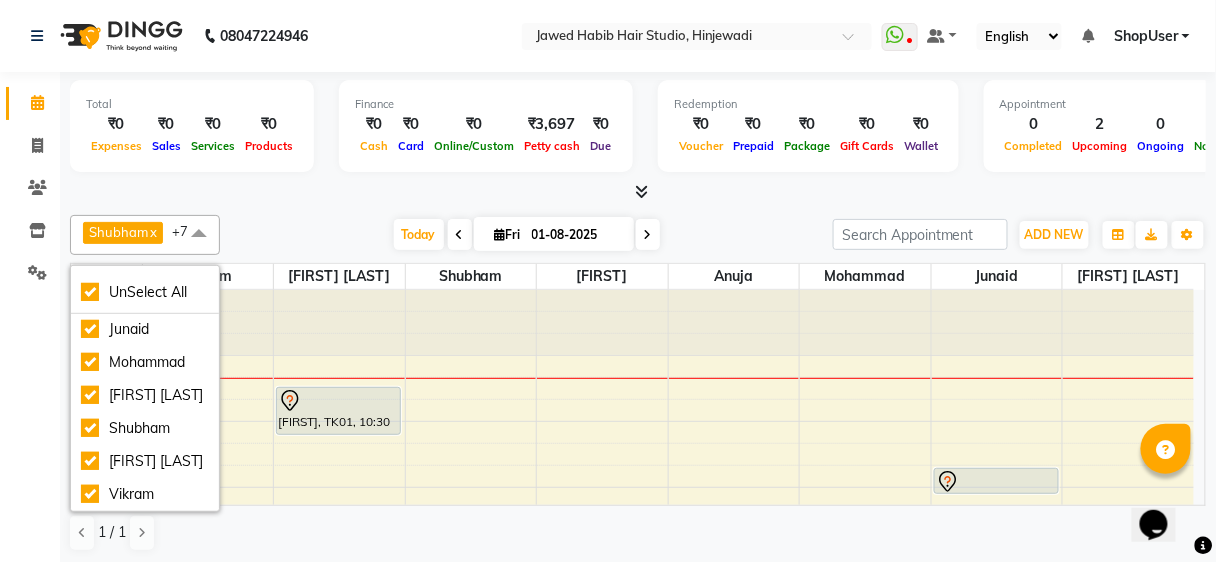 click on "[FIRST] x [FIRST] x [FIRST] x [FIRST] x [FIRST] x [FIRST] x [FIRST] x [FIRST] x +7 UnSelect All [FIRST] [FIRST] [FIRST] [FIRST] [FIRST] [FIRST] [FIRST] [FIRST] Today  Fri 01-08-2025 Toggle Dropdown Add Appointment Add Invoice Add Expense Add Attendance Add Client Toggle Dropdown Add Appointment Add Invoice Add Expense Add Attendance Add Client ADD NEW Toggle Dropdown Add Appointment Add Invoice Add Expense Add Attendance Add Client [FIRST] x [FIRST] x [FIRST] x [FIRST] x [FIRST] x [FIRST] x [FIRST] x [FIRST] x +7 UnSelect All [FIRST] [FIRST] [FIRST] [FIRST] [FIRST] [FIRST] [FIRST] [FIRST] Group By  Staff View   Room View  View as Vertical  Vertical - Week View  Horizontal  Horizontal - Week View  List  Toggle Dropdown Calendar Settings Manage Tags   Arrange Stylists   Reset Stylists  Full Screen  Show Available Stylist  Appointment Form Zoom 75% Staff/Room Display Count 8 Stylist [FIRST] [FIRST] [FIRST] [FIRST] [FIRST] [FIRST] [FIRST] [FIRST]" 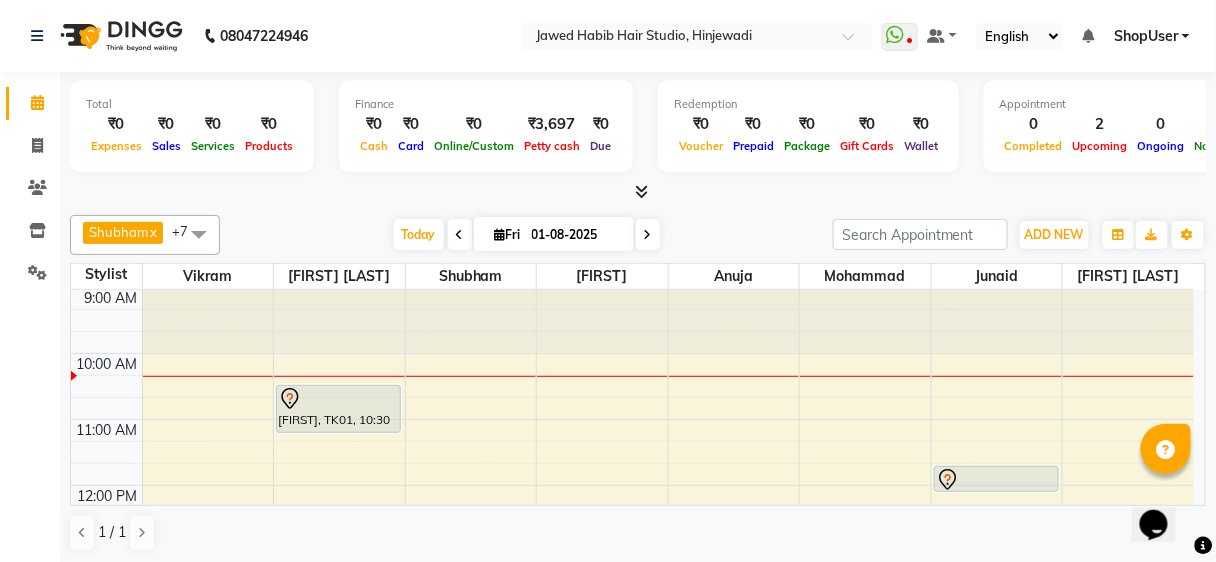 scroll, scrollTop: 0, scrollLeft: 0, axis: both 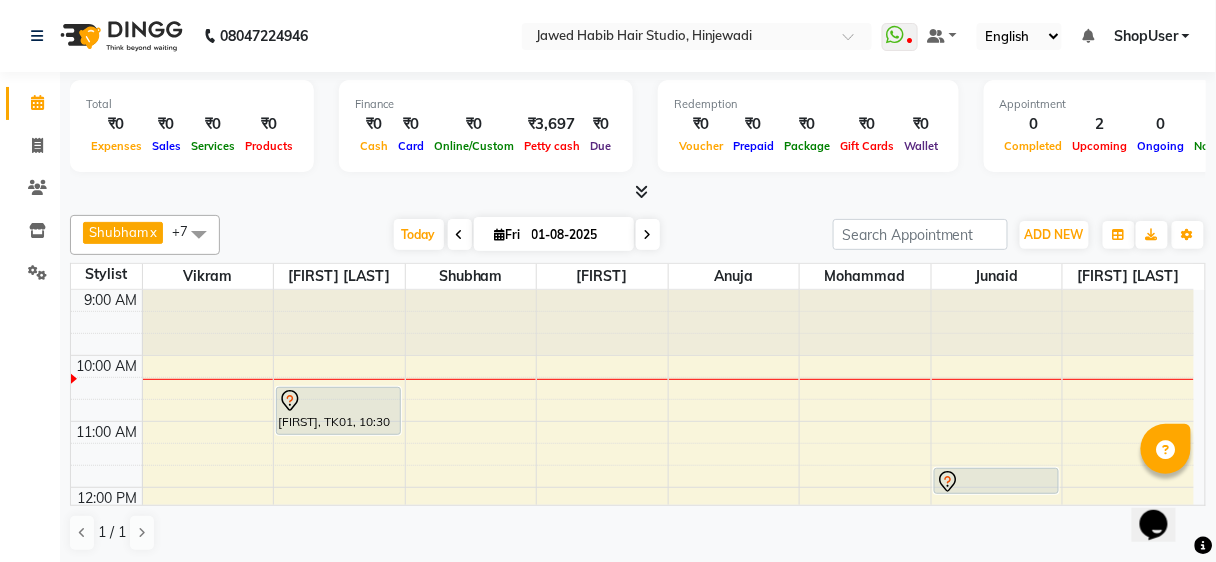 click at bounding box center [460, 234] 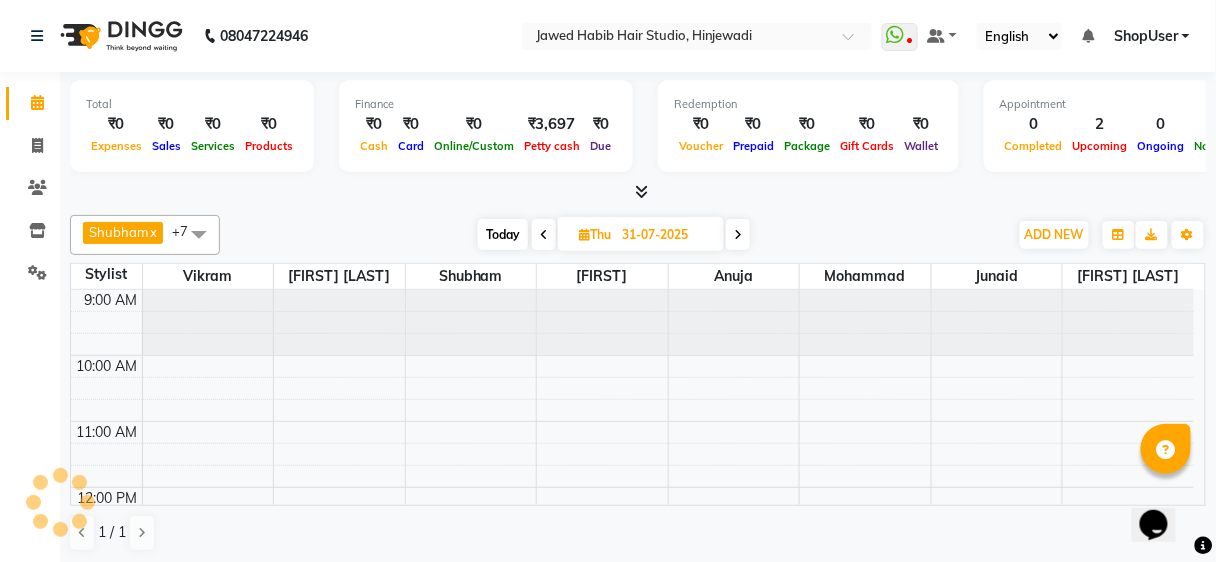 scroll, scrollTop: 65, scrollLeft: 0, axis: vertical 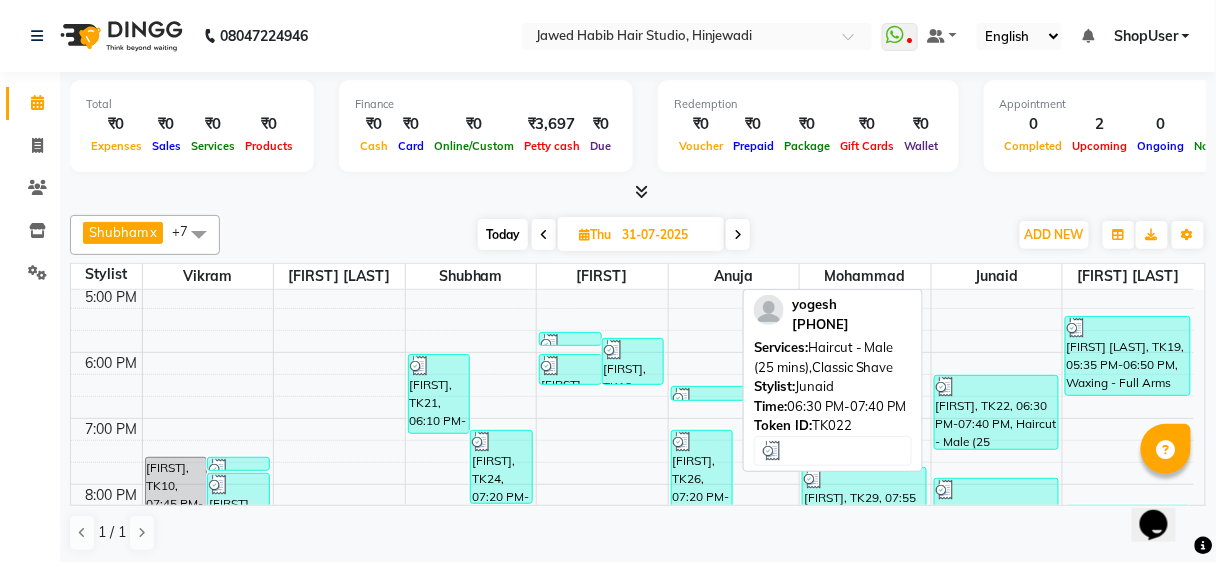 click on "[FIRST], TK22, 06:30 PM-07:40 PM, Haircut - Male (25 mins),Classic Shave" at bounding box center (996, 412) 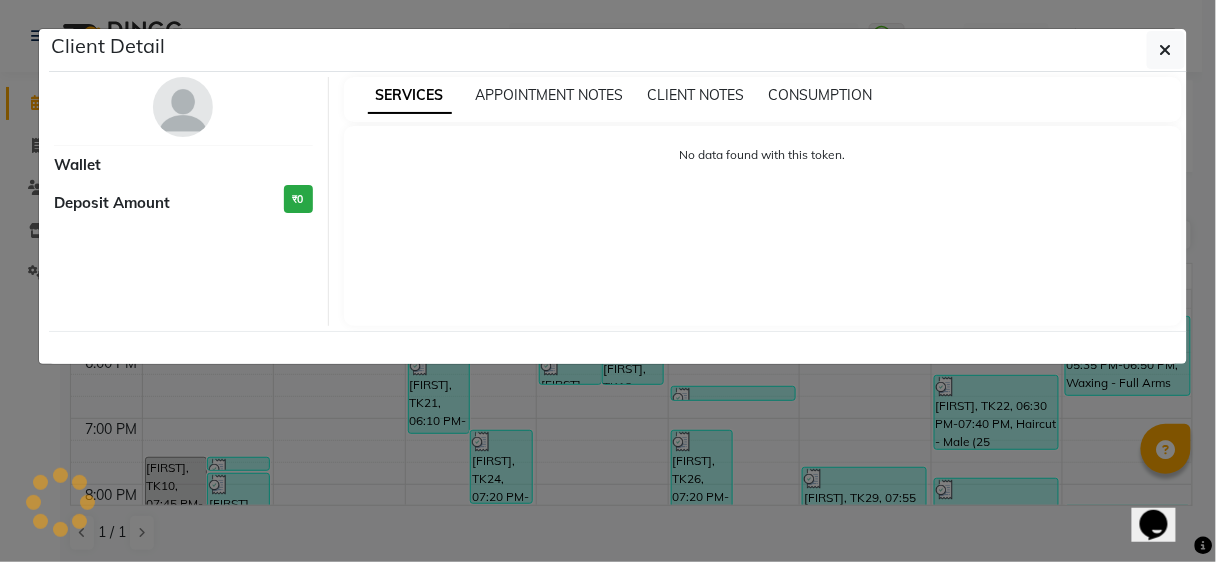 select on "3" 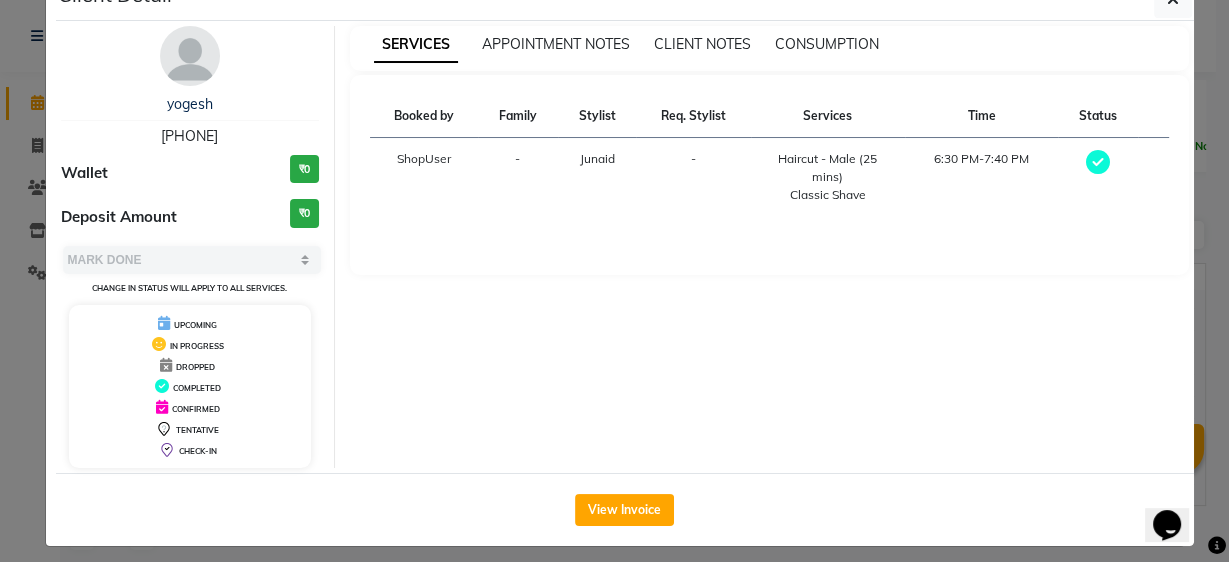 scroll, scrollTop: 59, scrollLeft: 0, axis: vertical 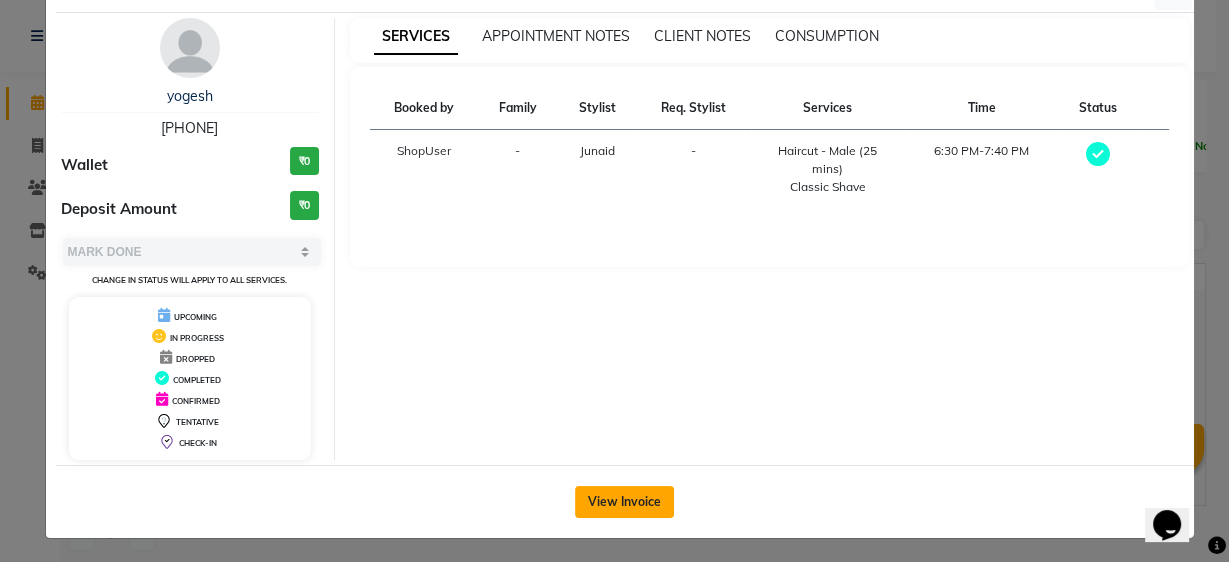 click on "View Invoice" 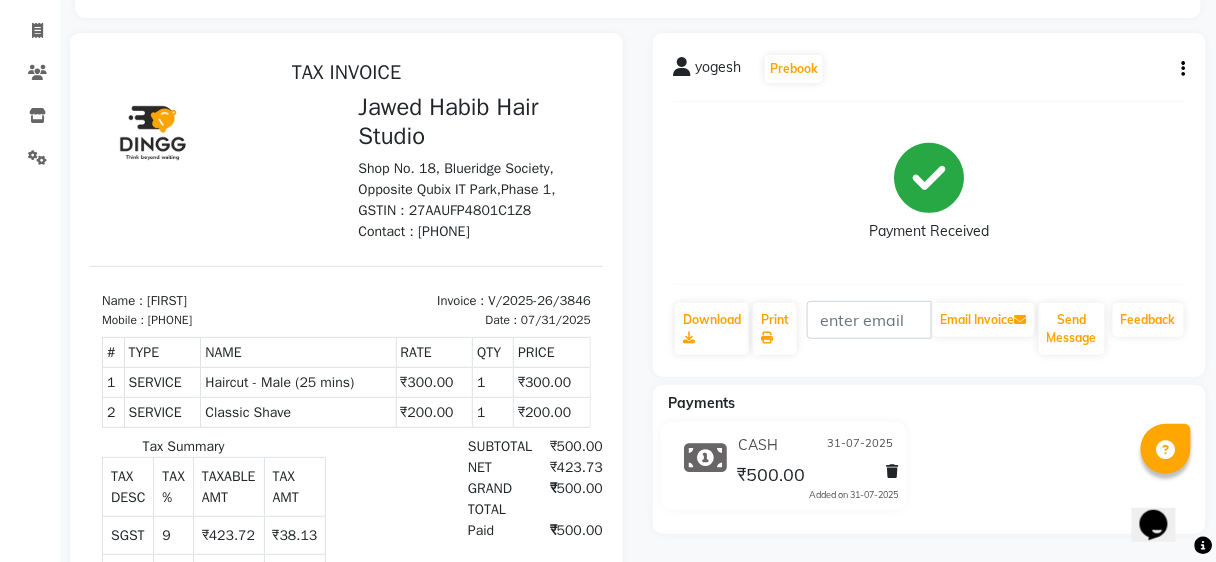 scroll, scrollTop: 0, scrollLeft: 0, axis: both 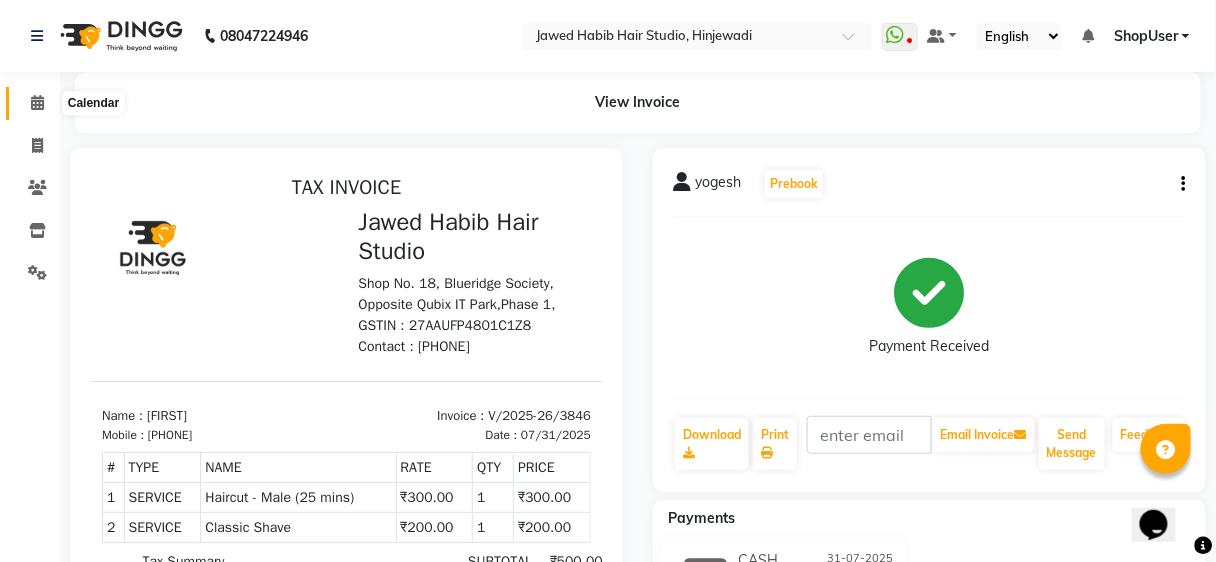 click 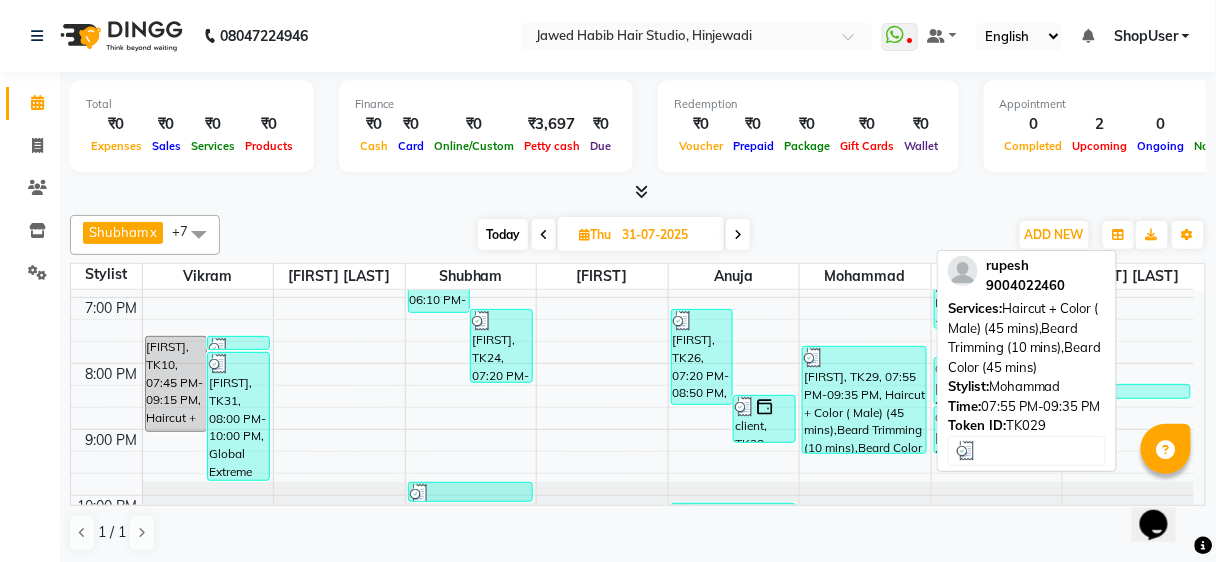 scroll, scrollTop: 691, scrollLeft: 0, axis: vertical 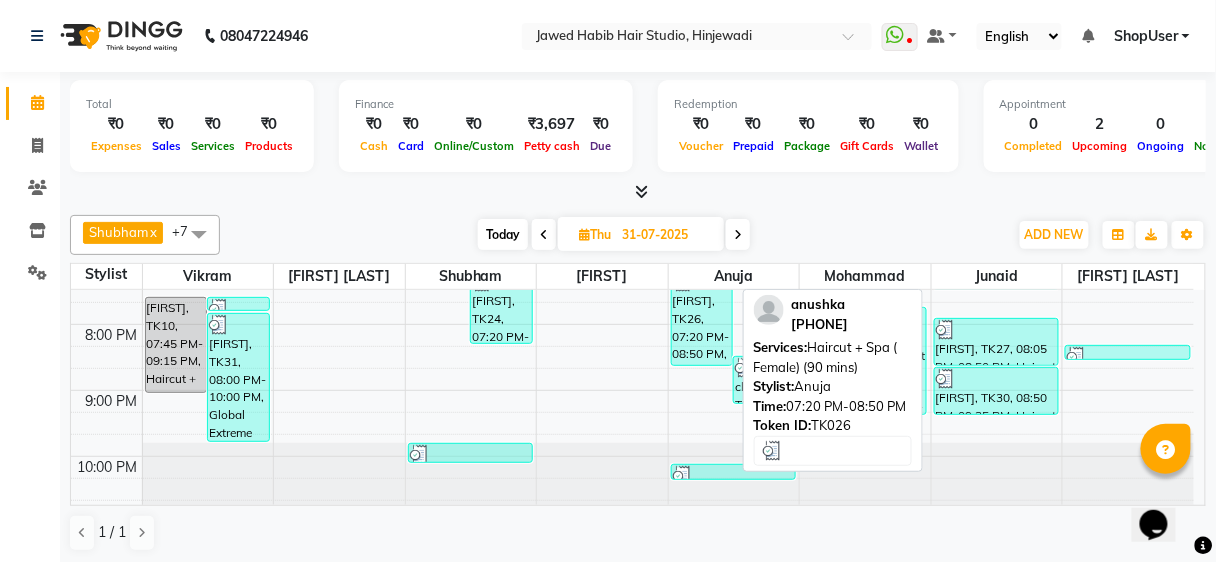 click on "[FIRST], TK26, 07:20 PM-08:50 PM, Haircut + Spa ( Female) (90 mins)" at bounding box center (702, 318) 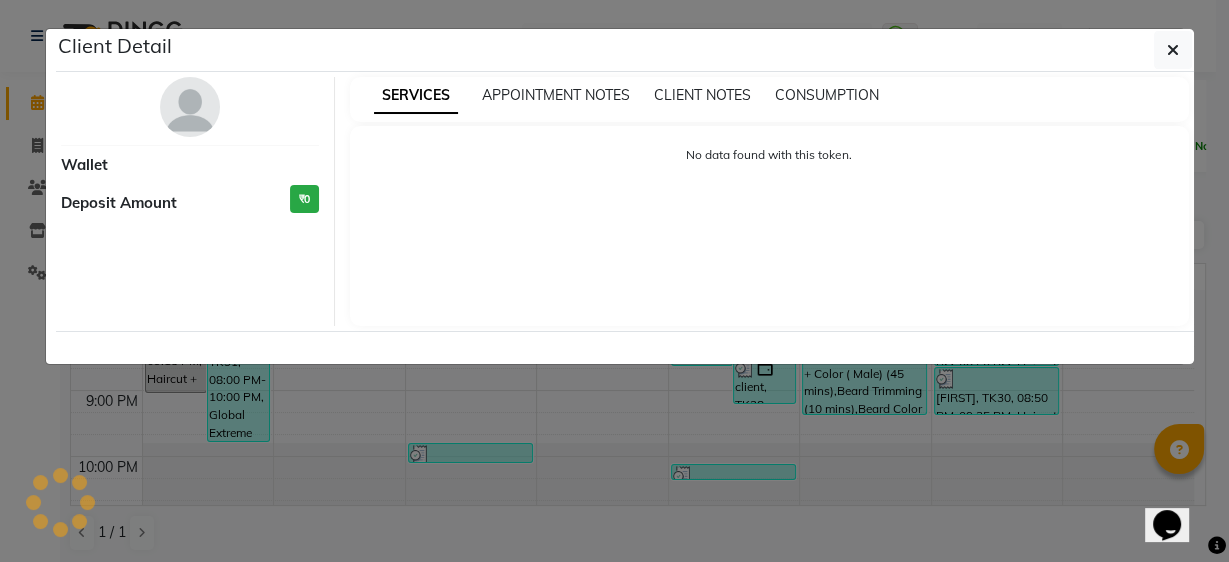 select on "3" 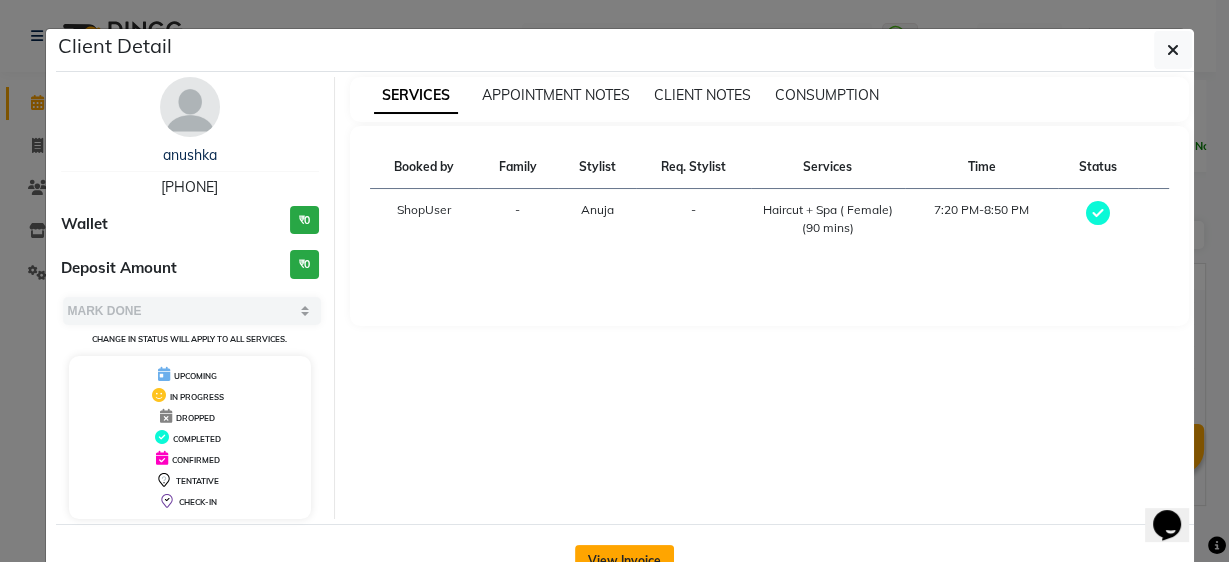 click on "View Invoice" 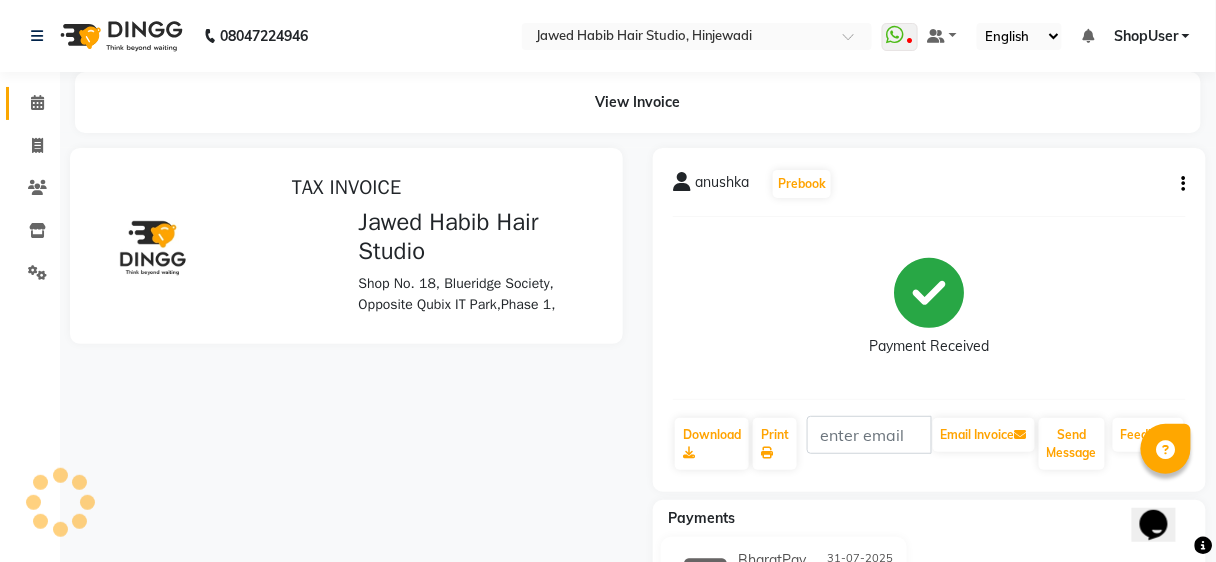 scroll, scrollTop: 0, scrollLeft: 0, axis: both 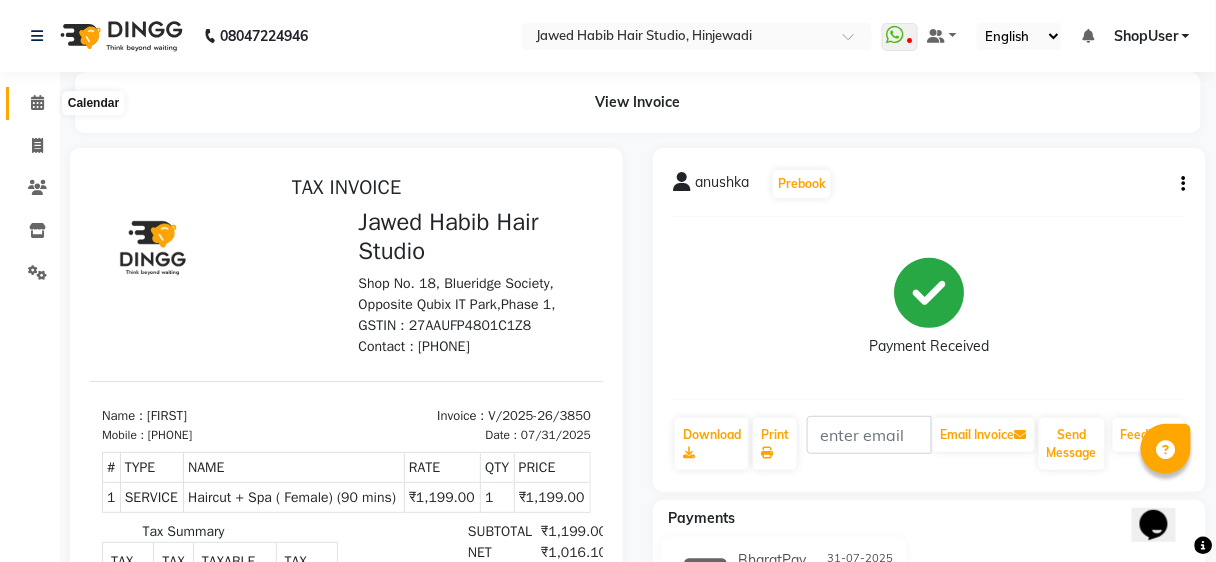 click 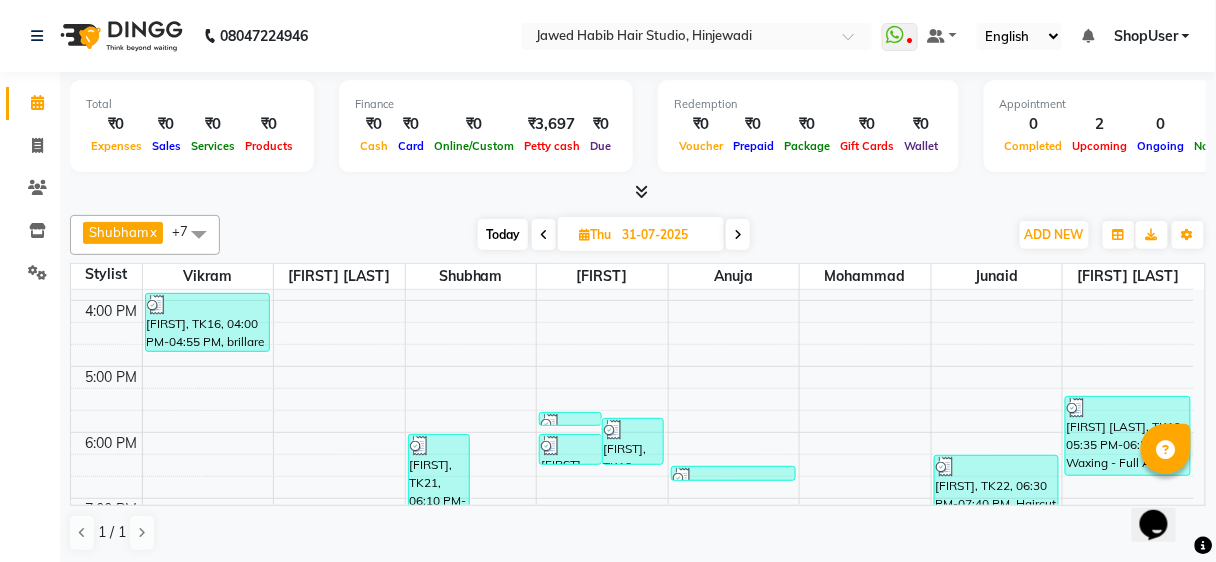 scroll, scrollTop: 131, scrollLeft: 0, axis: vertical 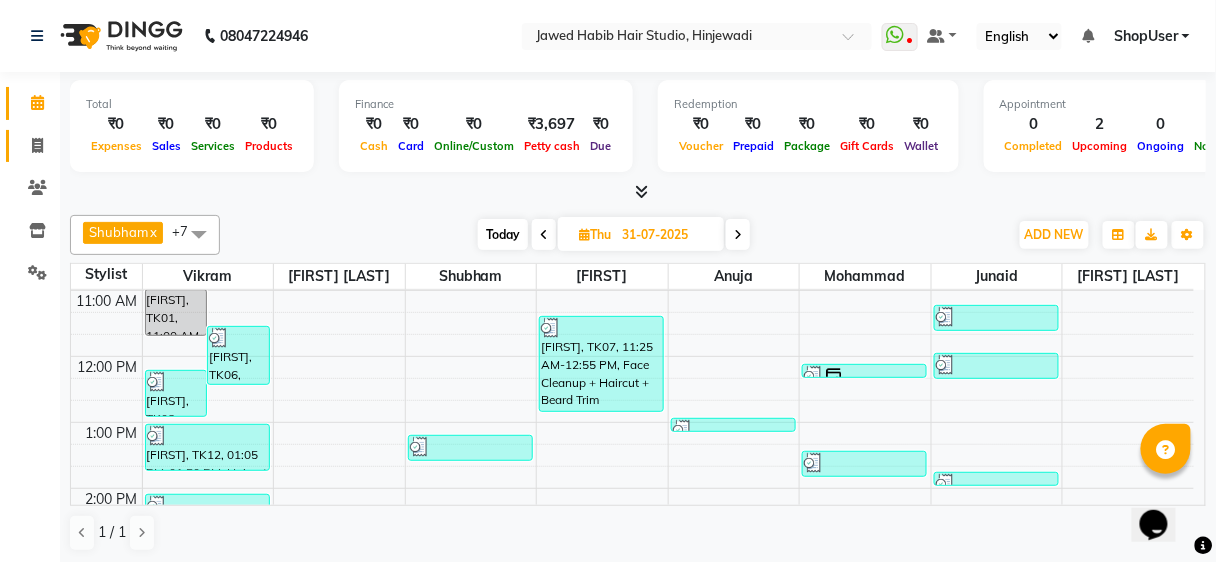 click on "Invoice" 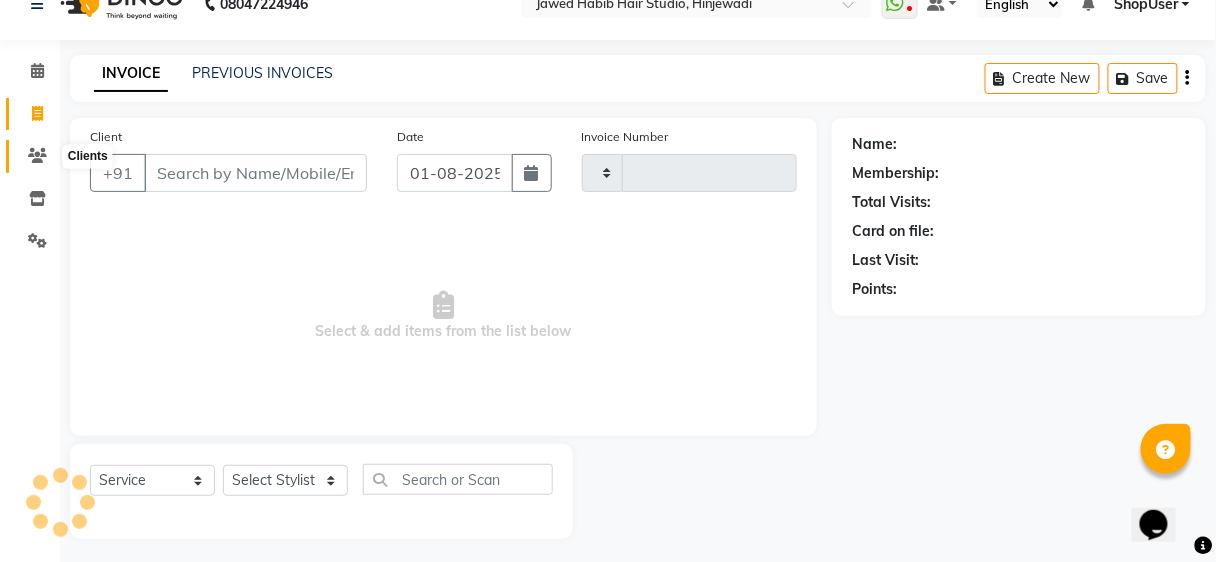 scroll, scrollTop: 37, scrollLeft: 0, axis: vertical 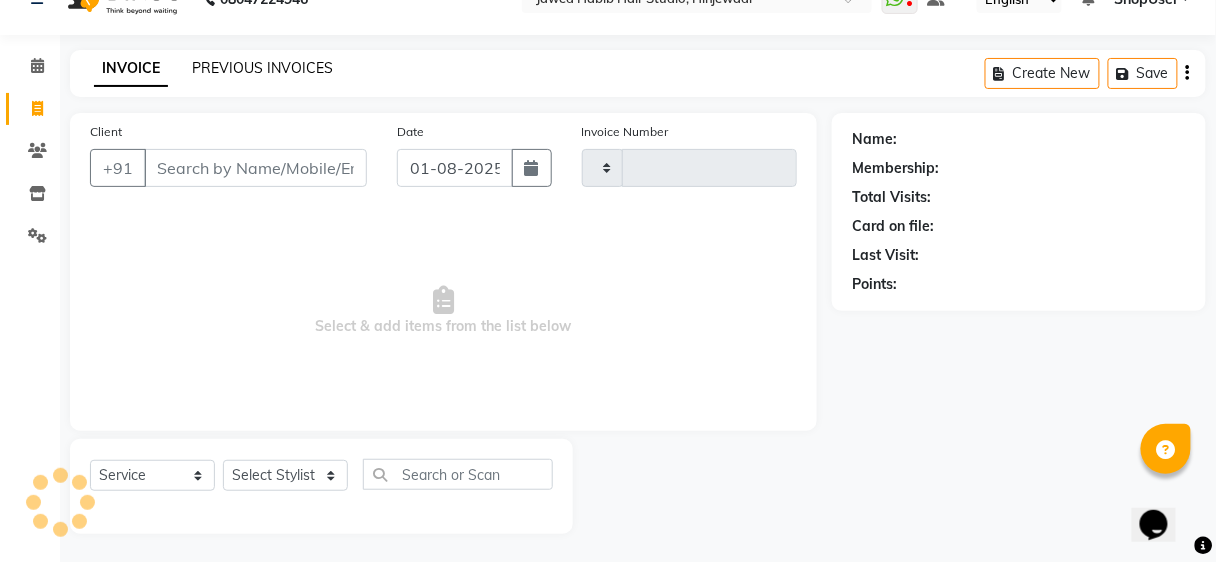 click on "PREVIOUS INVOICES" 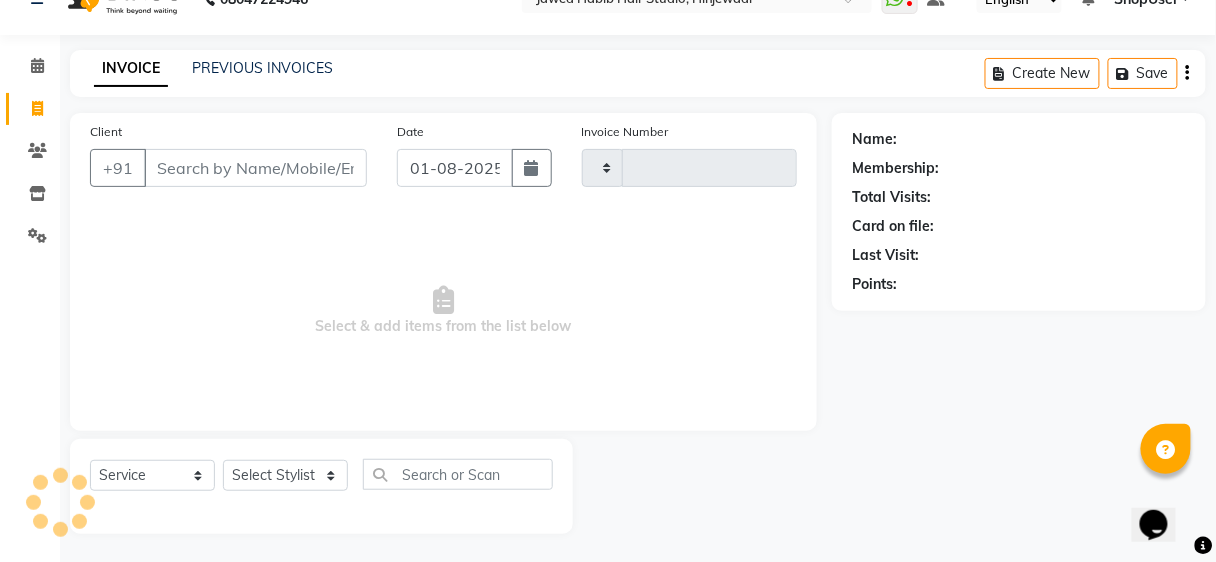 click on "[PHONE] Whatsapp Settings Default Panel My Panel English ENGLISH Español العربية मराठी हिंदी ગુજરાતી தமிழ் 中文 Notifications nothing to show ShopUser Manage Profile Change Password Sign out  Version:3.15.11" 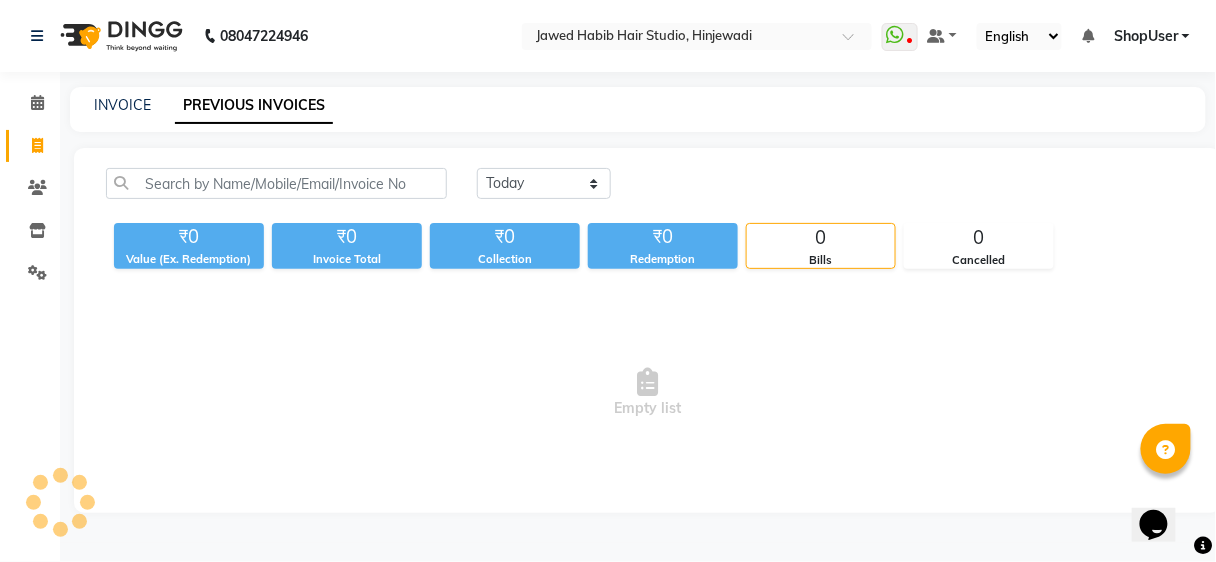scroll, scrollTop: 0, scrollLeft: 0, axis: both 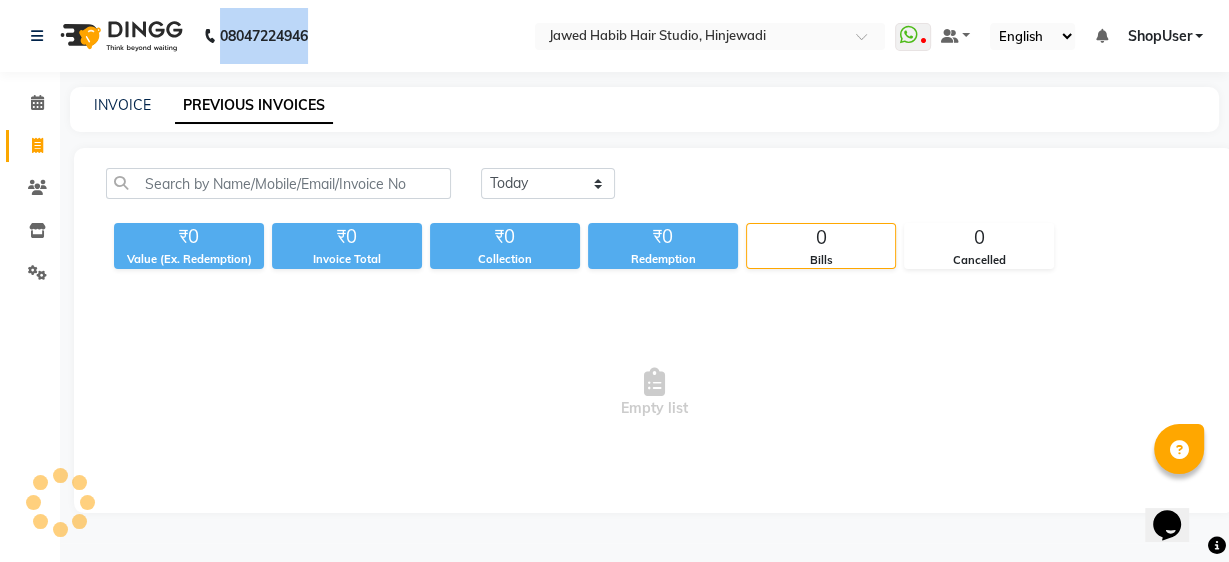 click on "[PHONE] Whatsapp Settings Default Panel My Panel English ENGLISH Español العربية मराठी हिंदी ગુજરાતી தமிழ் 中文 Notifications nothing to show ShopUser Manage Profile Change Password Sign out  Version:3.15.11" 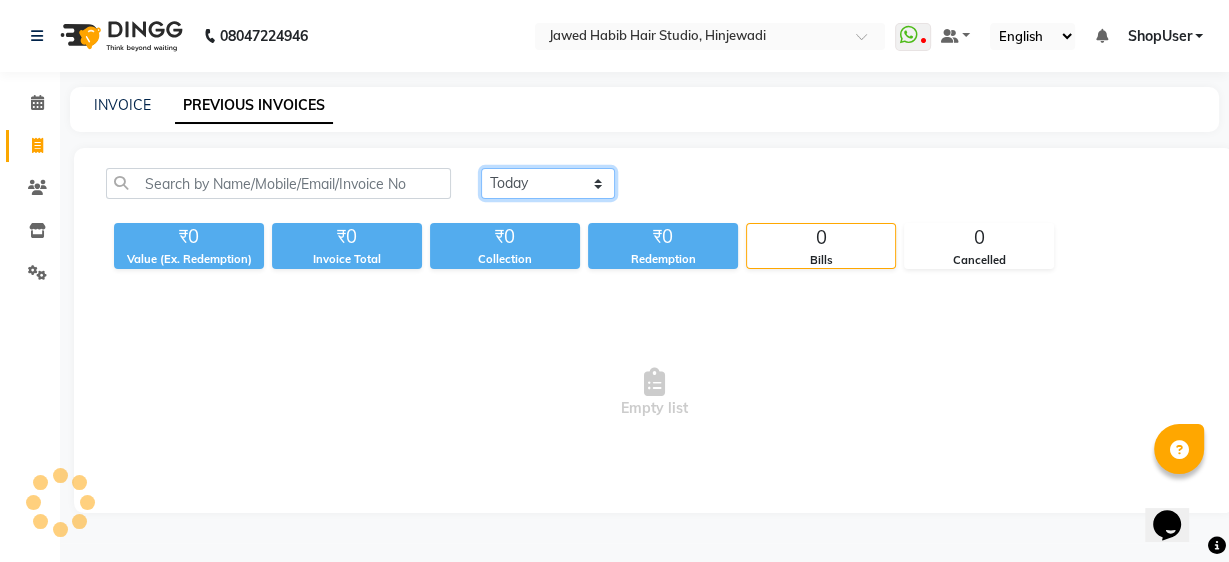 click on "Today Yesterday Custom Range" 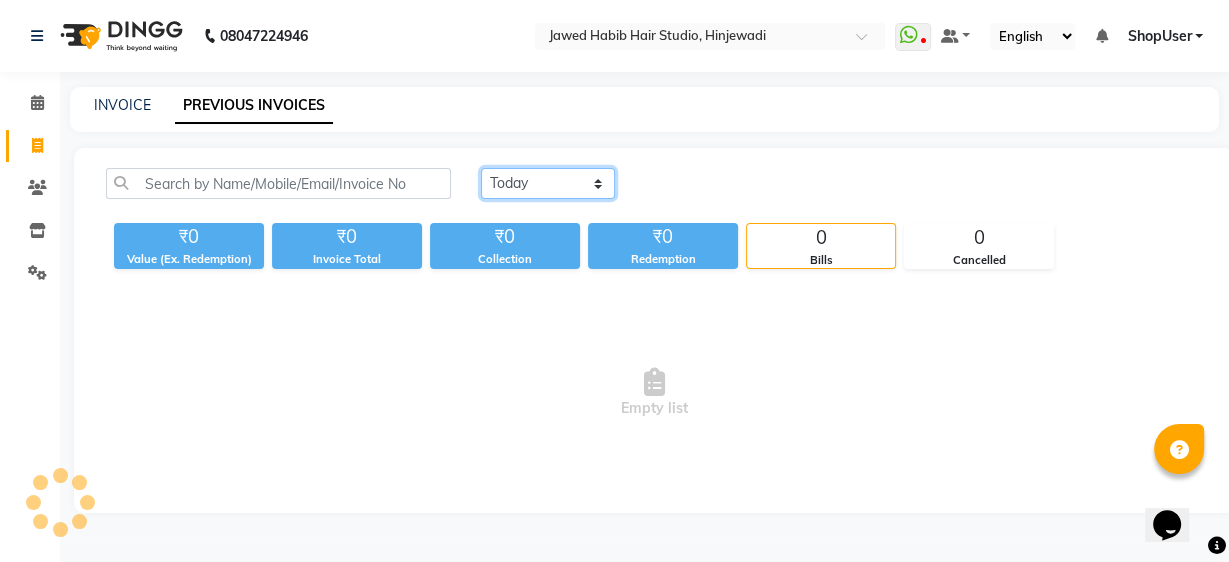 select on "yesterday" 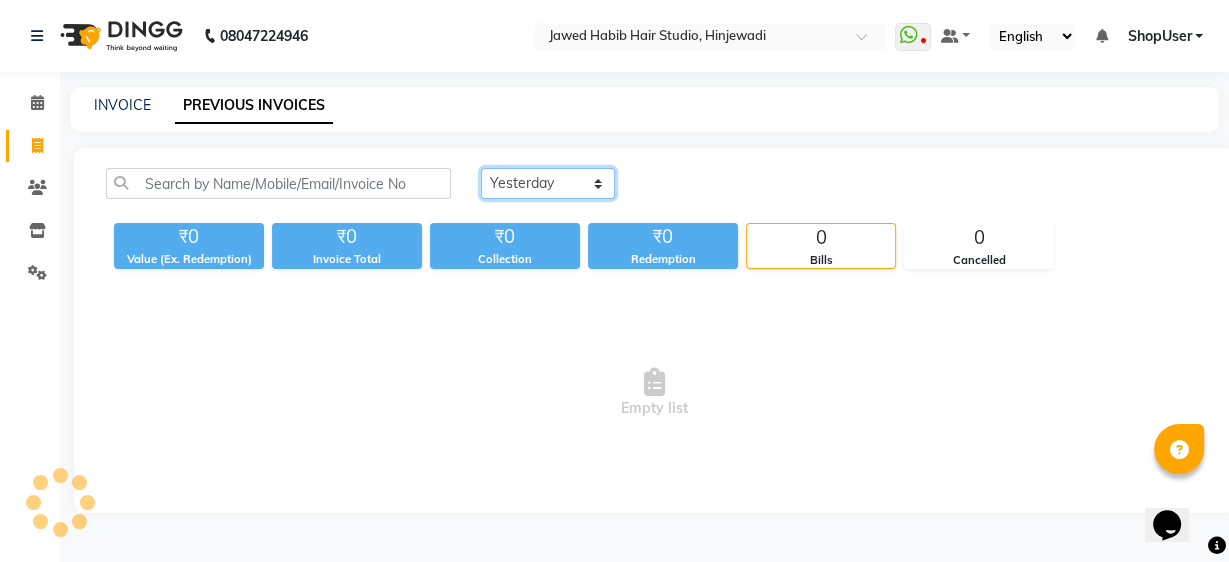 click on "Today Yesterday Custom Range" 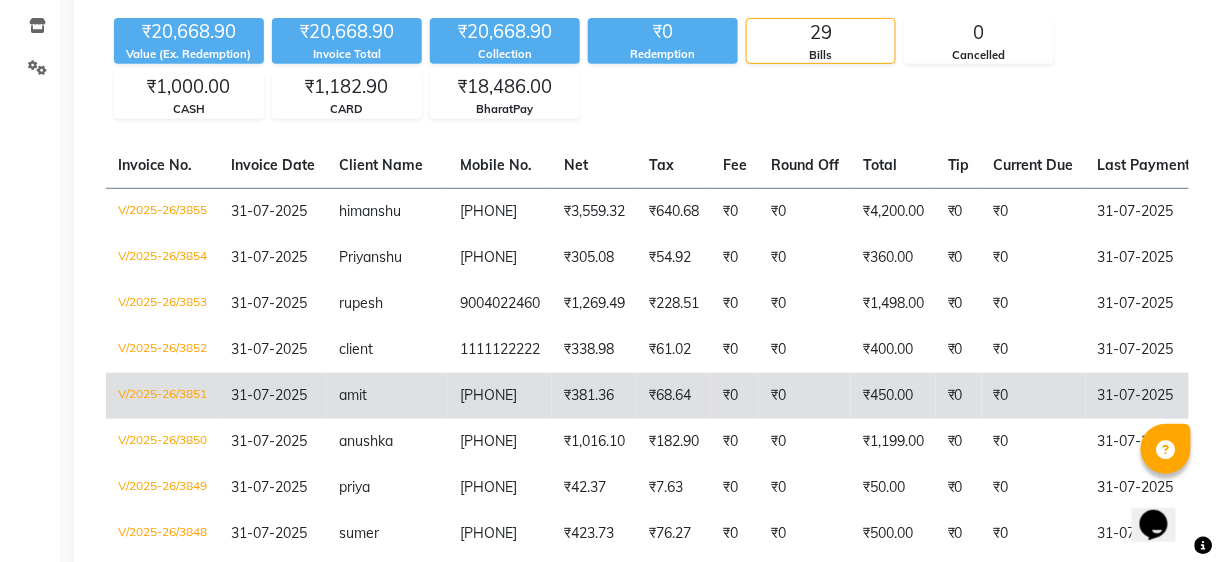 scroll, scrollTop: 125, scrollLeft: 0, axis: vertical 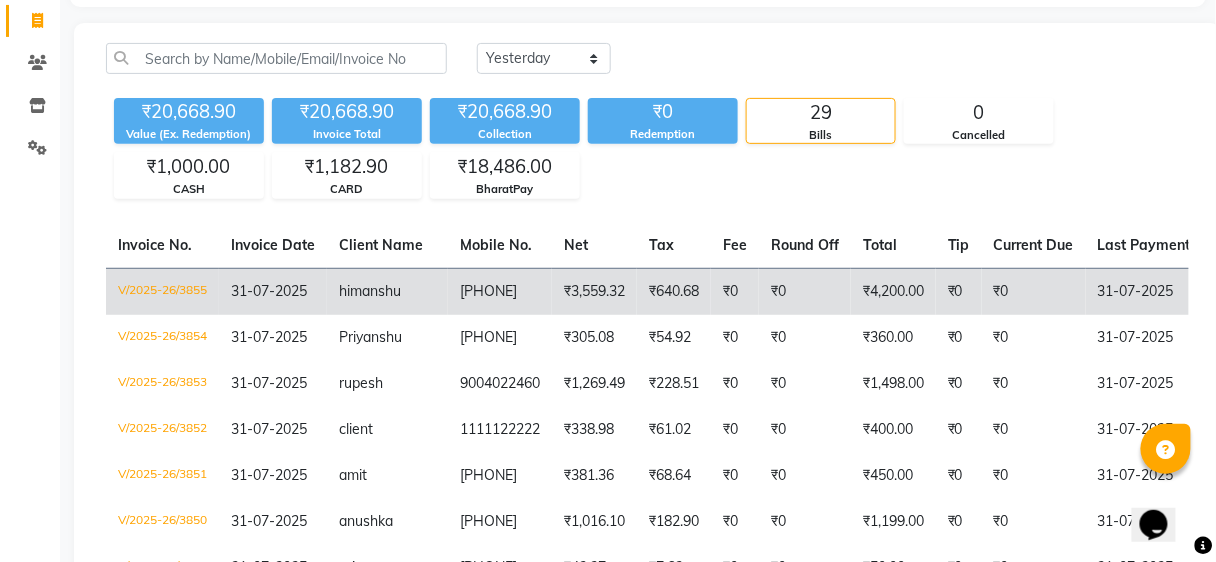 click on "₹640.68" 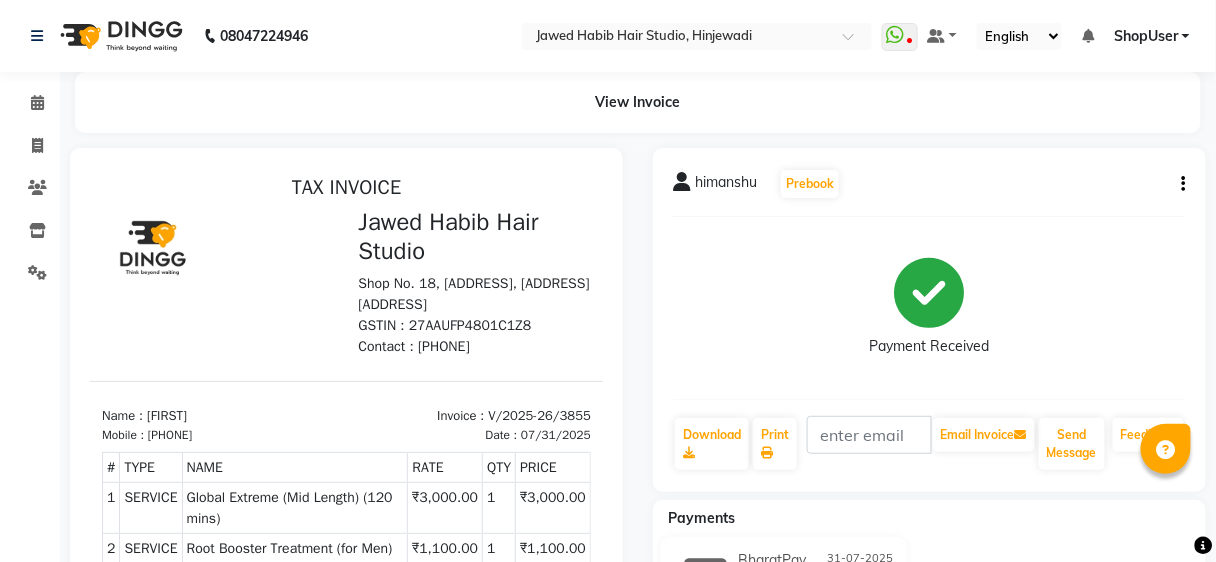 scroll, scrollTop: 0, scrollLeft: 0, axis: both 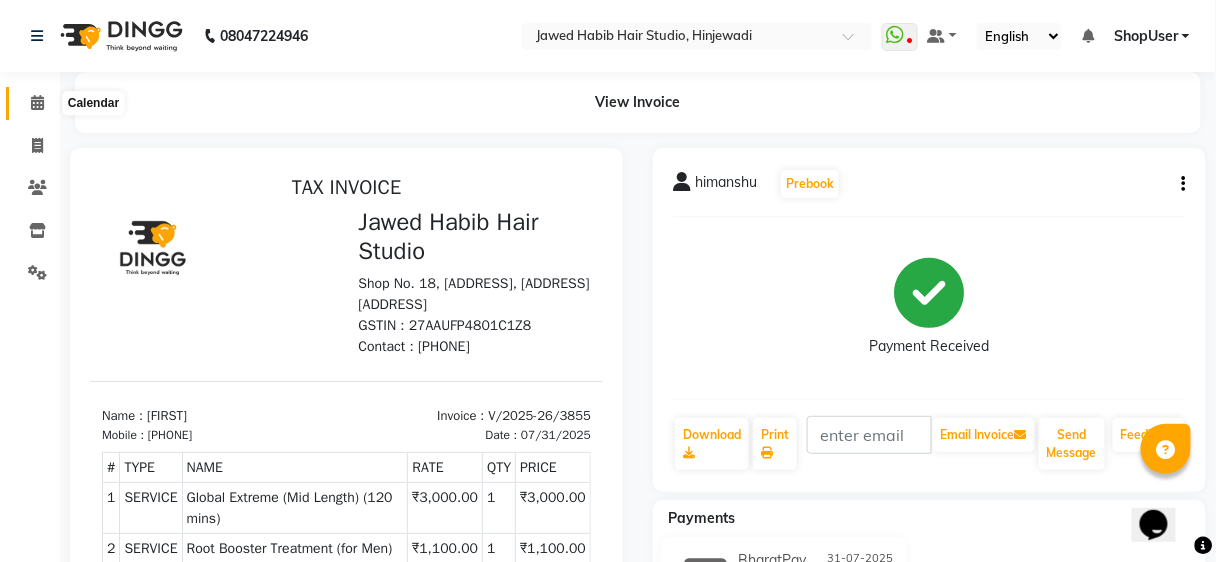 click 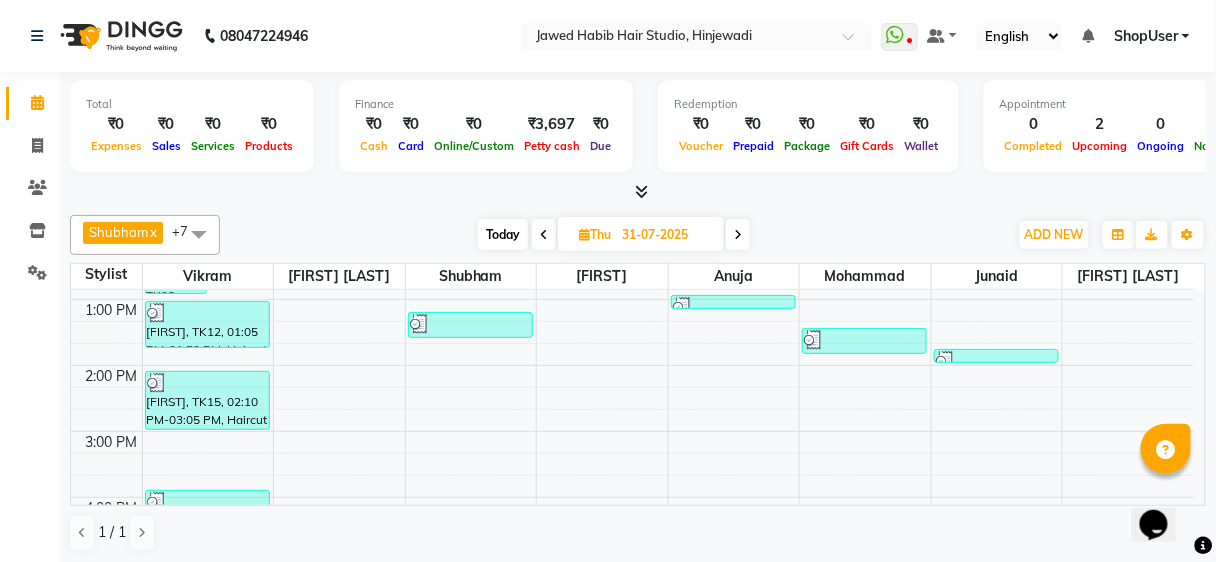 scroll, scrollTop: 51, scrollLeft: 0, axis: vertical 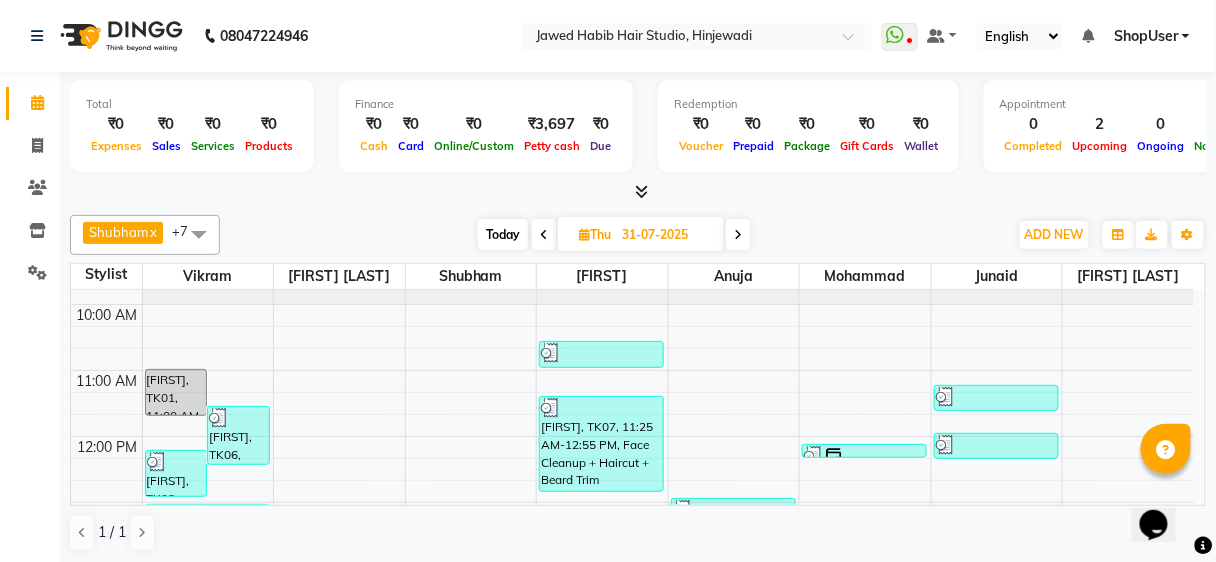 click at bounding box center (738, 235) 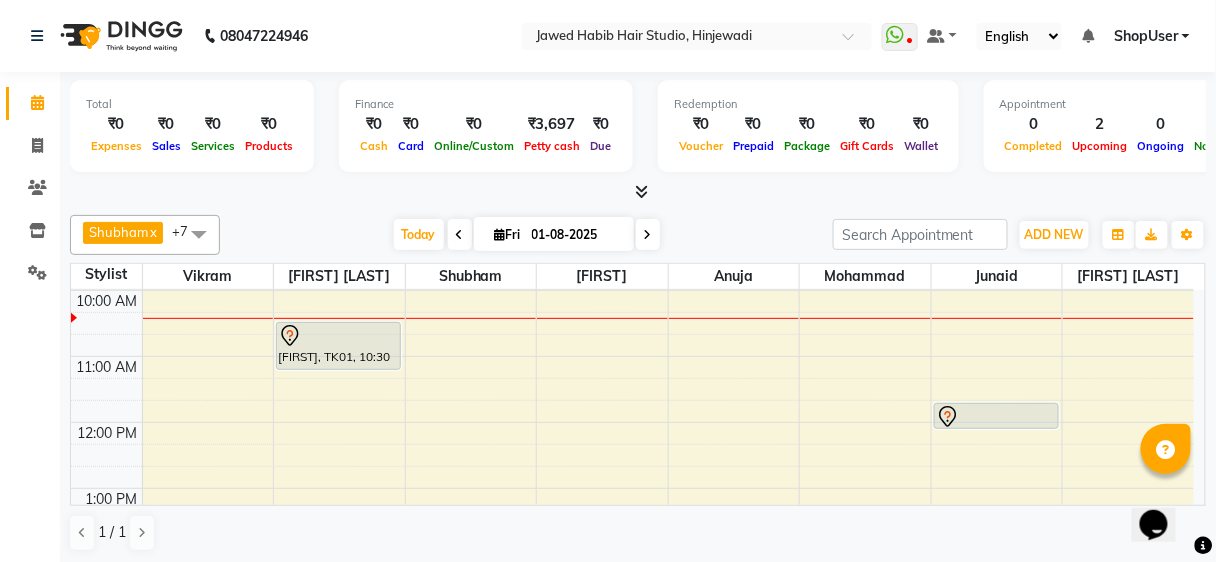 scroll, scrollTop: 0, scrollLeft: 0, axis: both 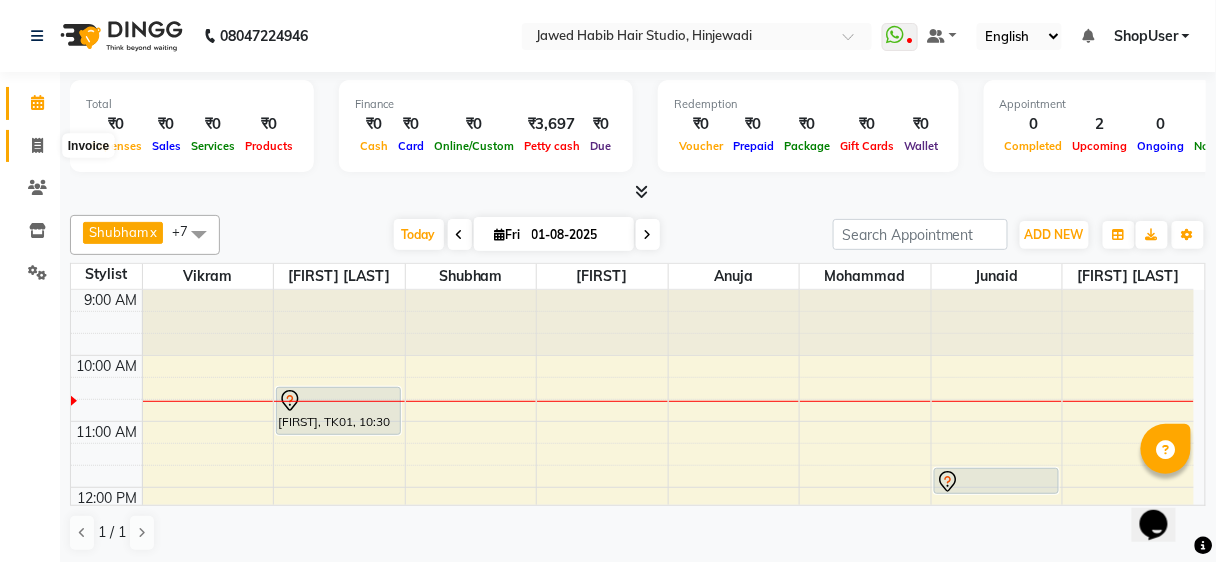 click 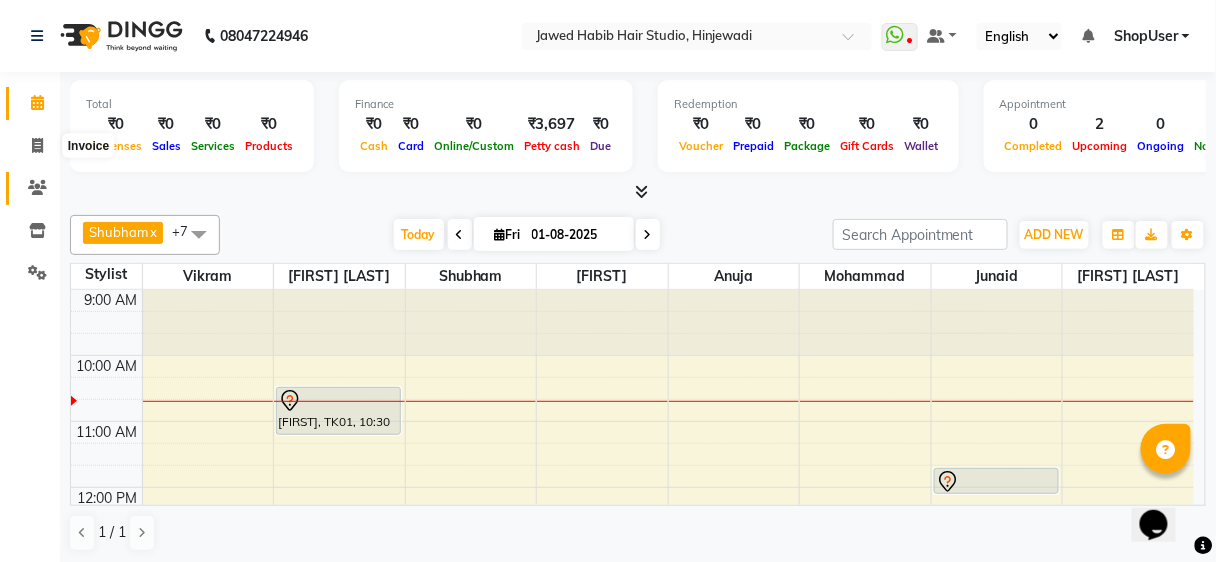 select on "service" 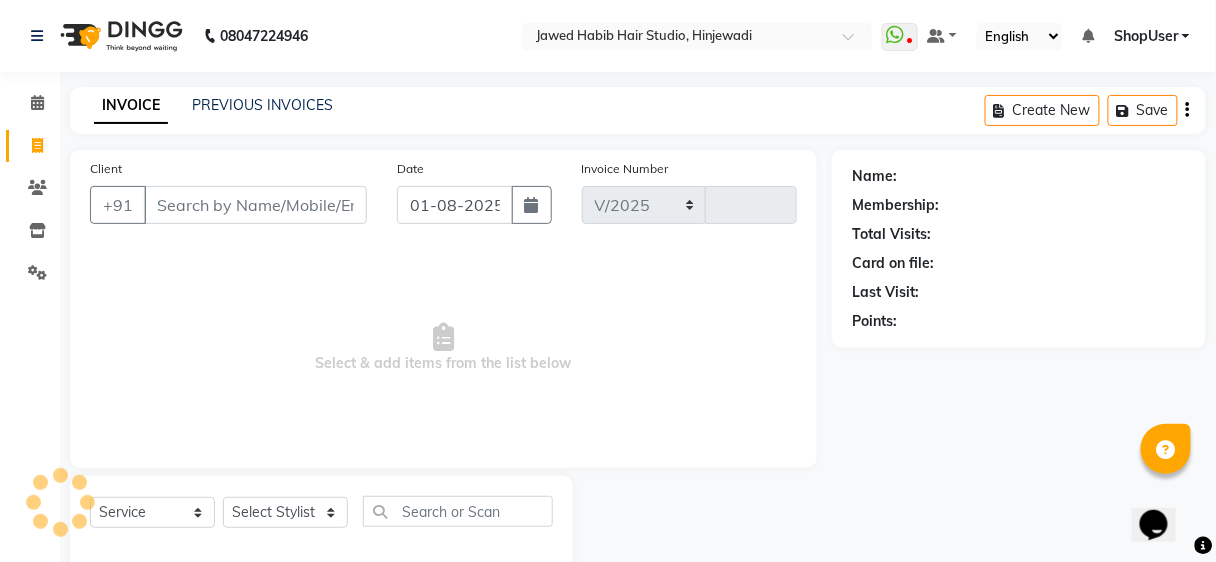 select on "627" 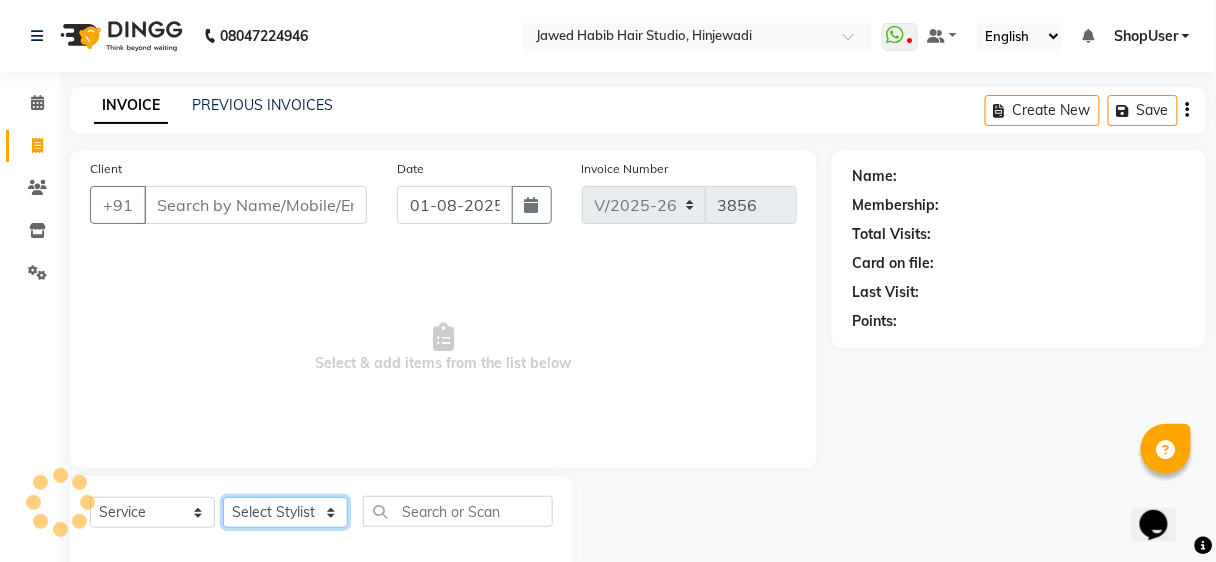 click on "Select Stylist" 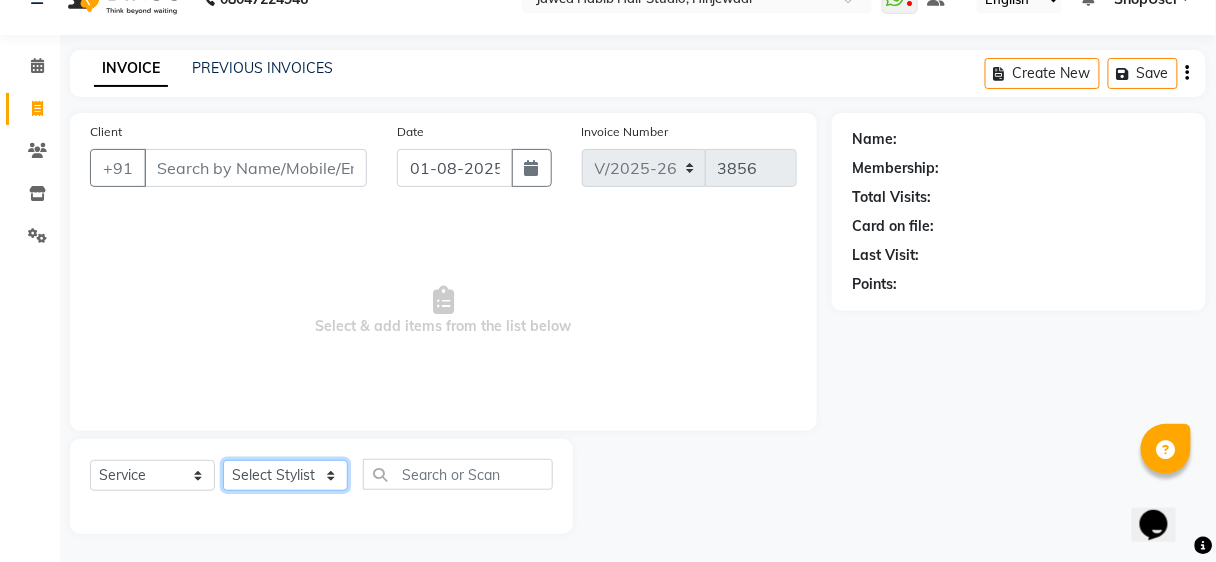select on "32802" 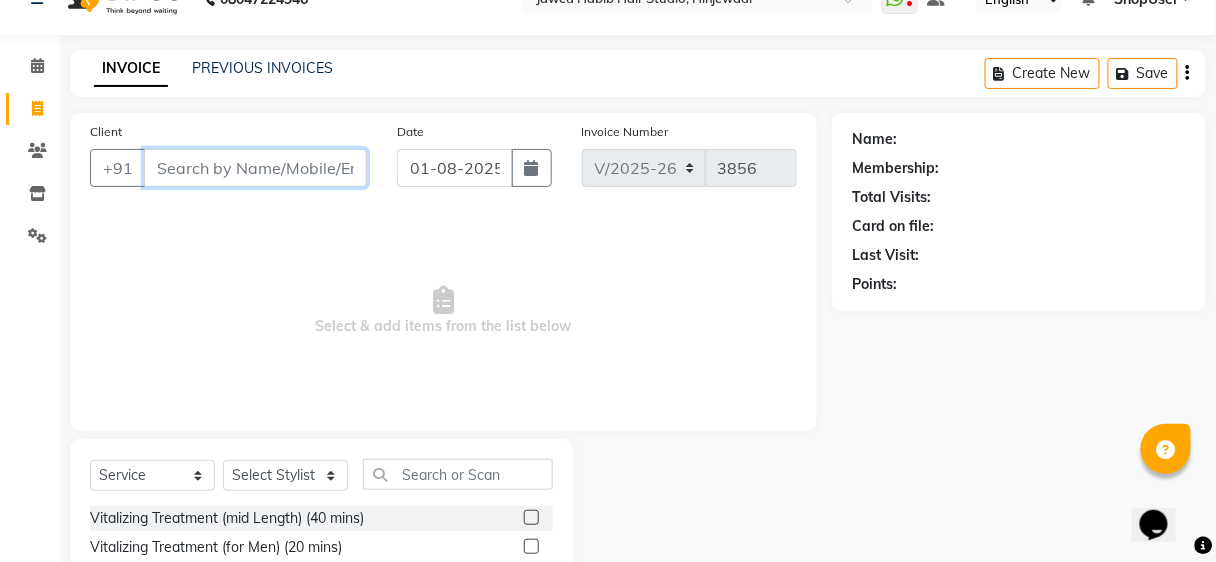 click on "Client" at bounding box center (255, 168) 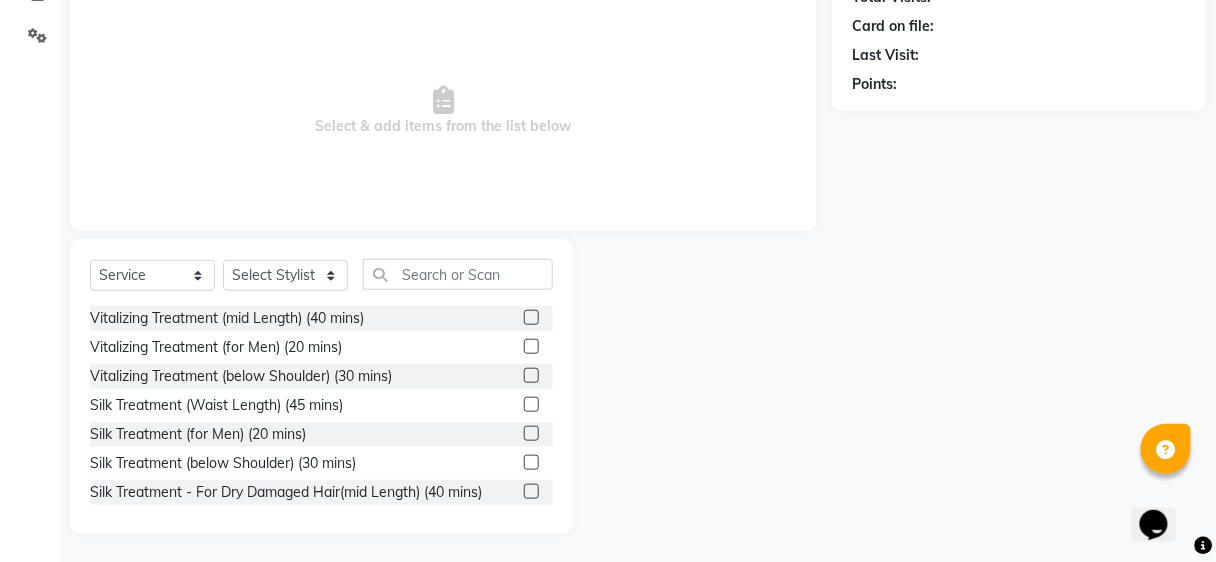 scroll, scrollTop: 0, scrollLeft: 0, axis: both 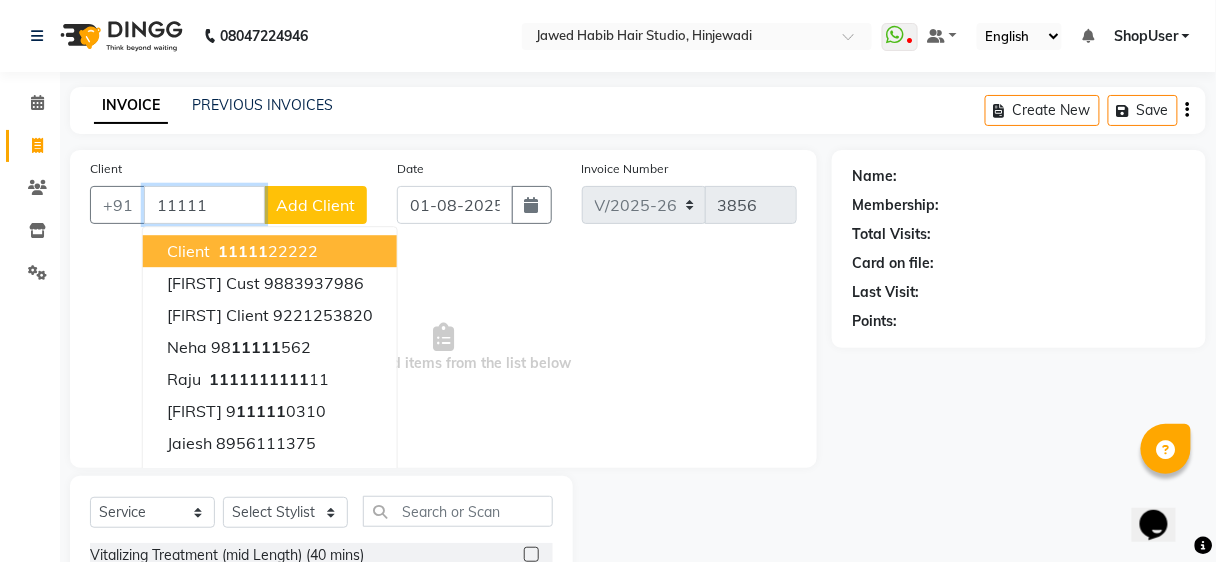 click on "11111 22222" at bounding box center (266, 251) 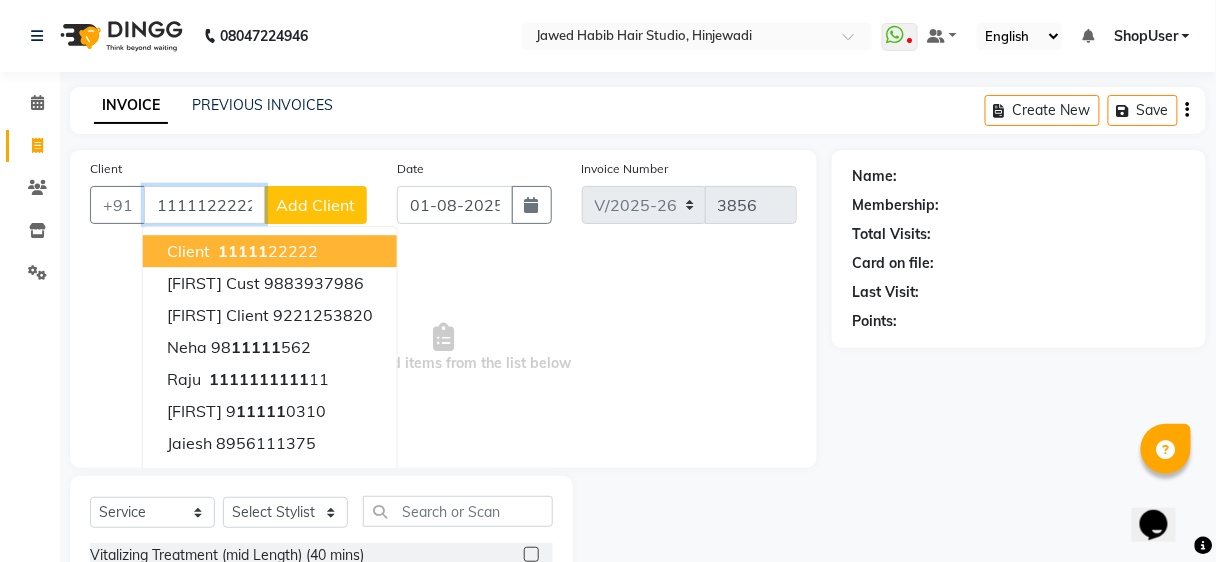 type on "1111122222" 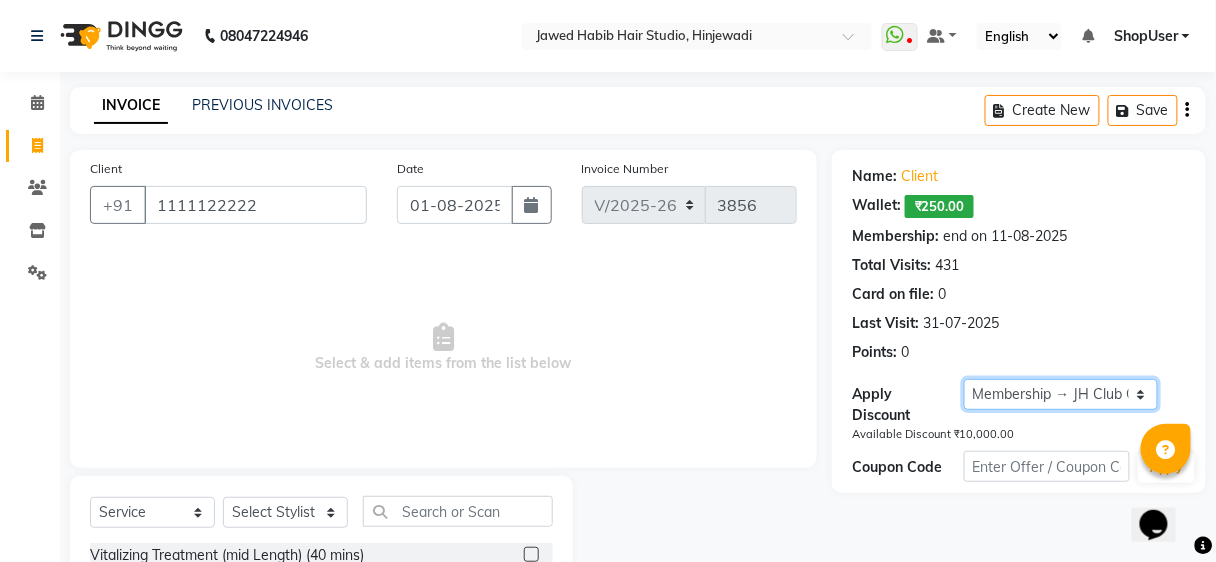 click on "Select Membership → JH Club Card" 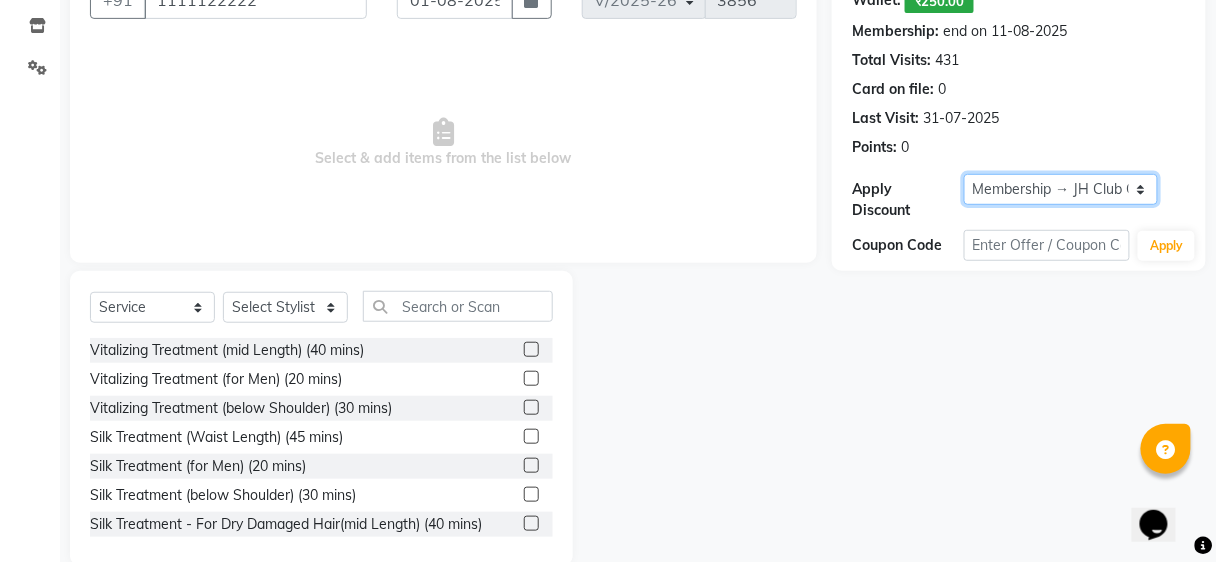 scroll, scrollTop: 237, scrollLeft: 0, axis: vertical 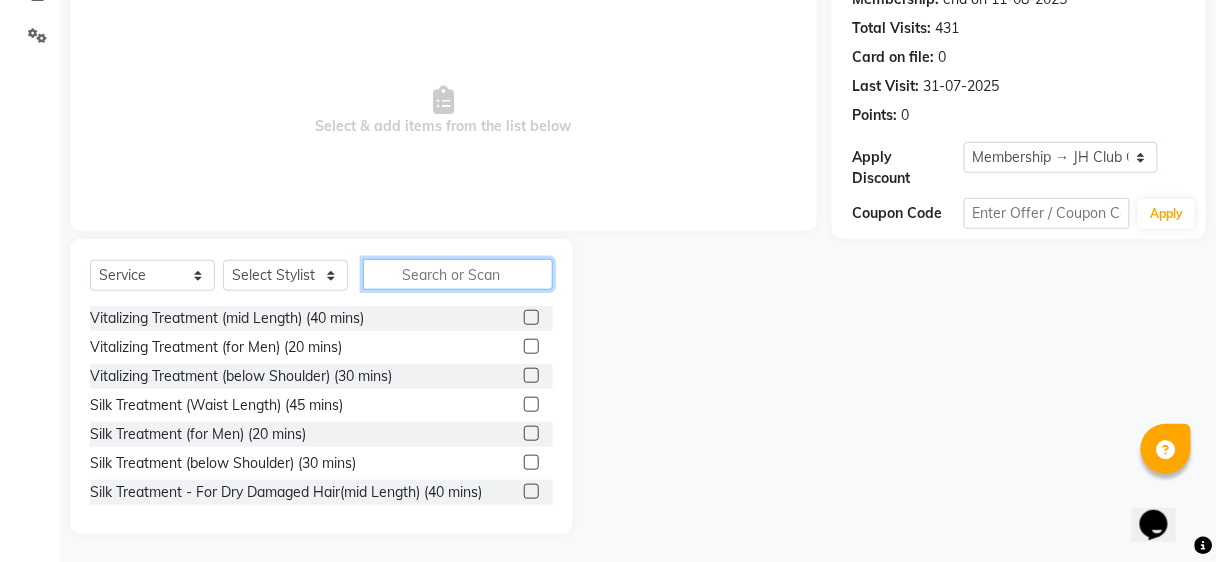 click 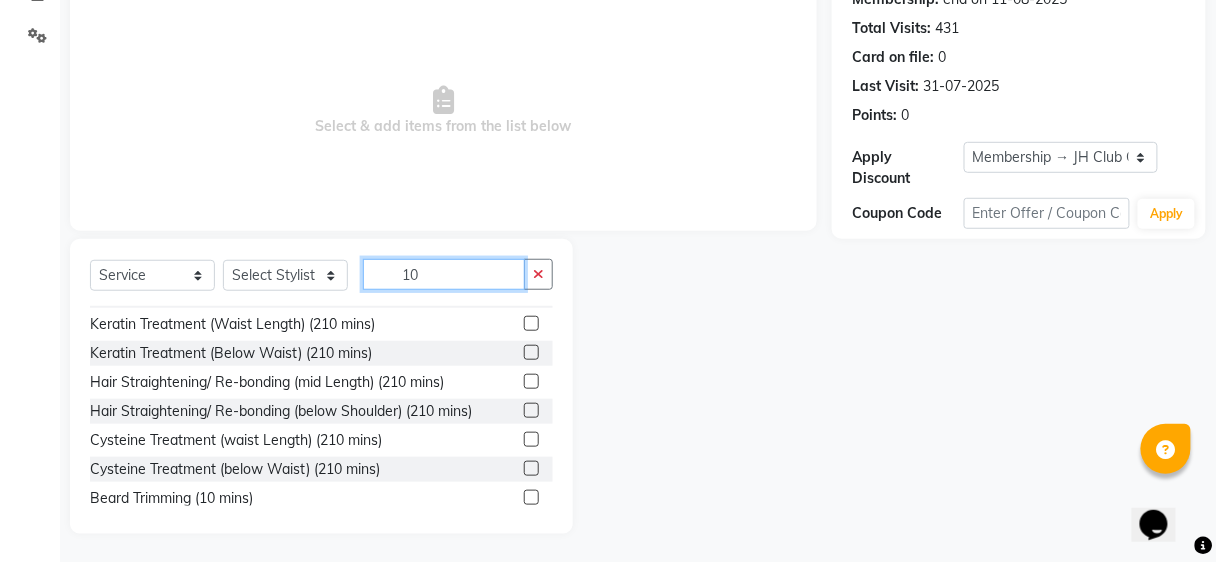 scroll, scrollTop: 338, scrollLeft: 0, axis: vertical 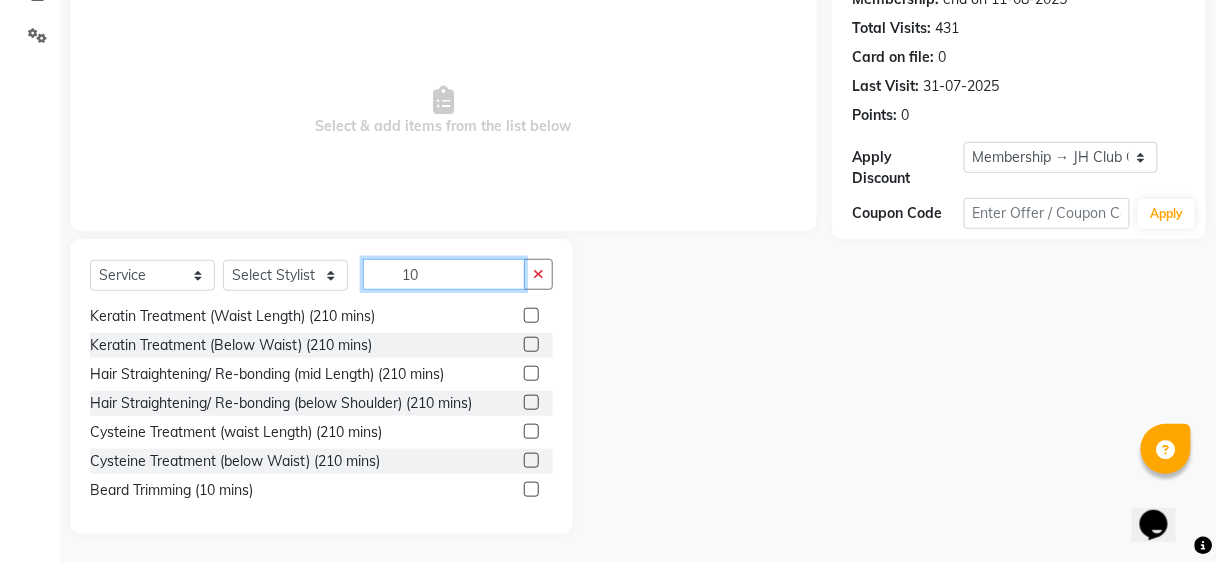 type on "10" 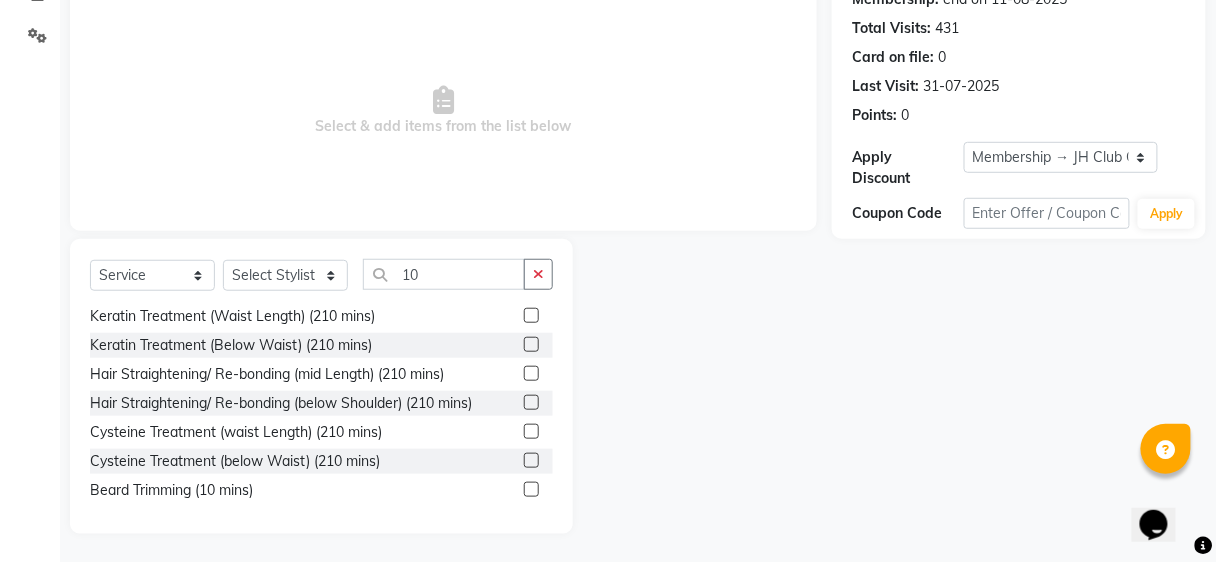 click 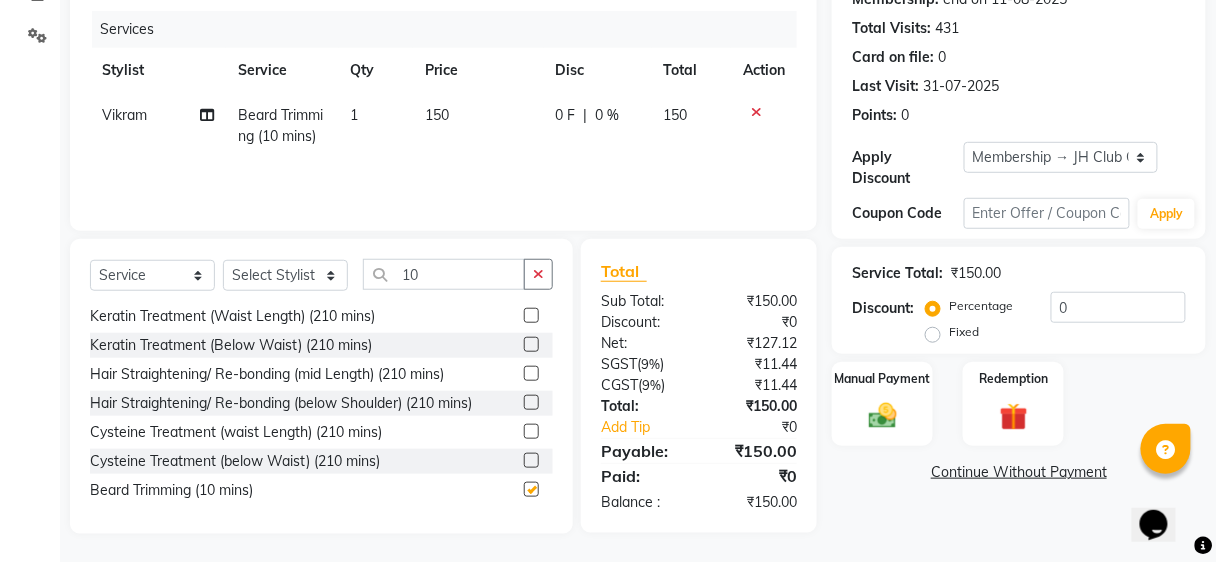 checkbox on "false" 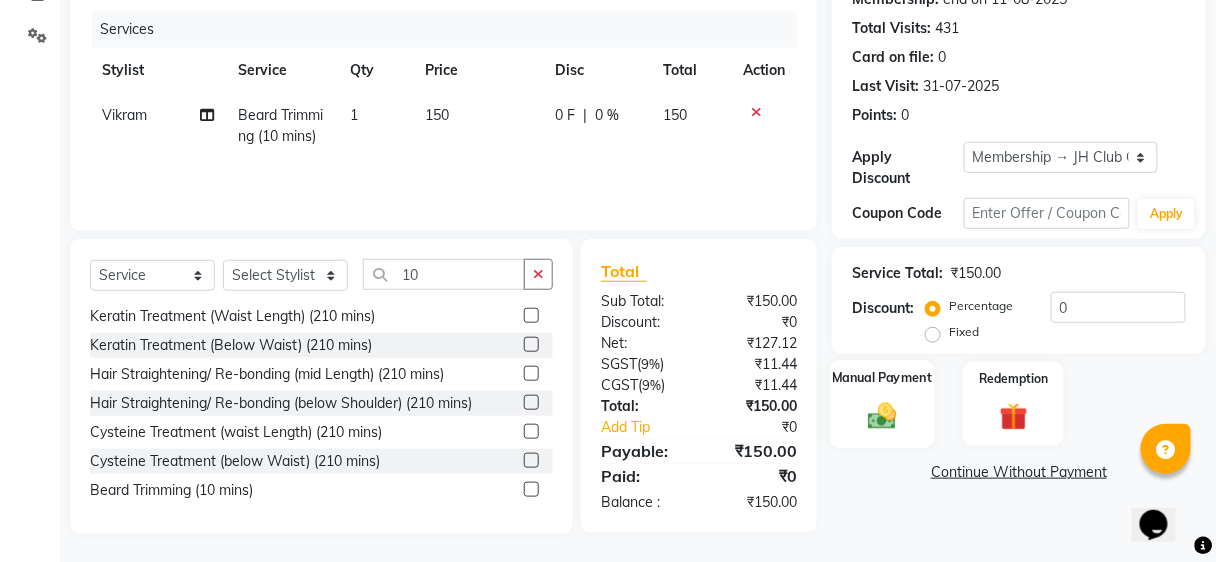click 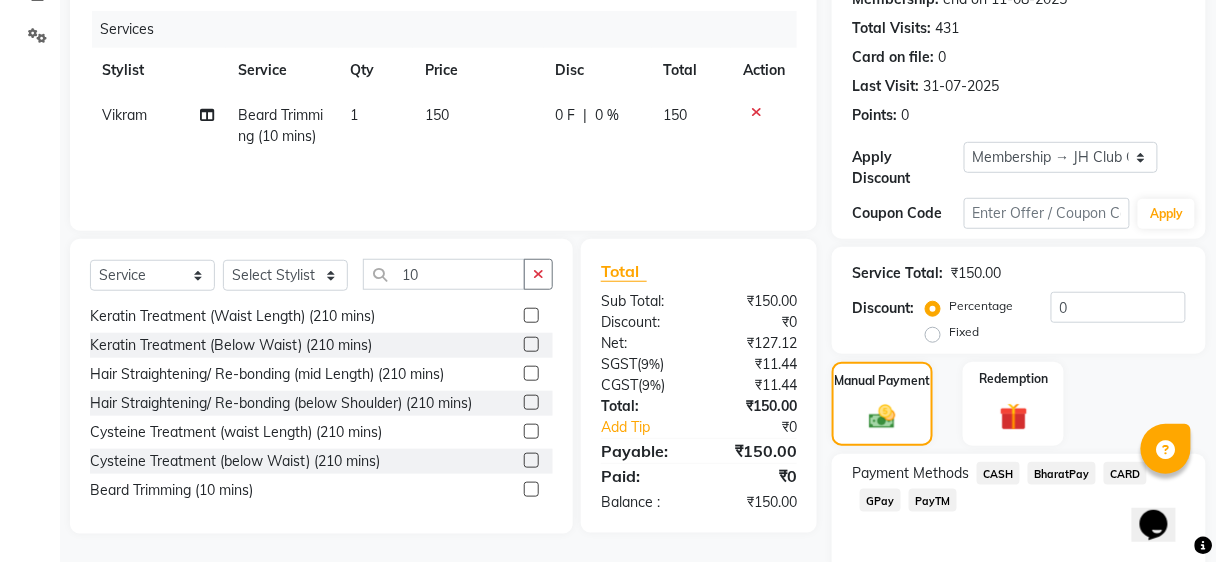 scroll, scrollTop: 319, scrollLeft: 0, axis: vertical 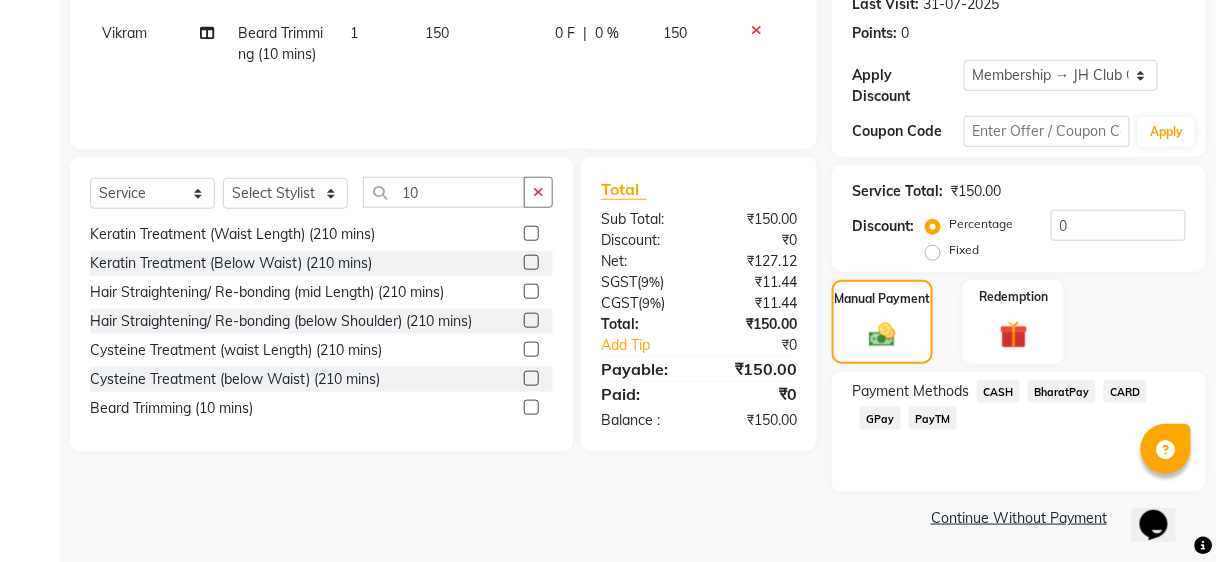 click on "BharatPay" 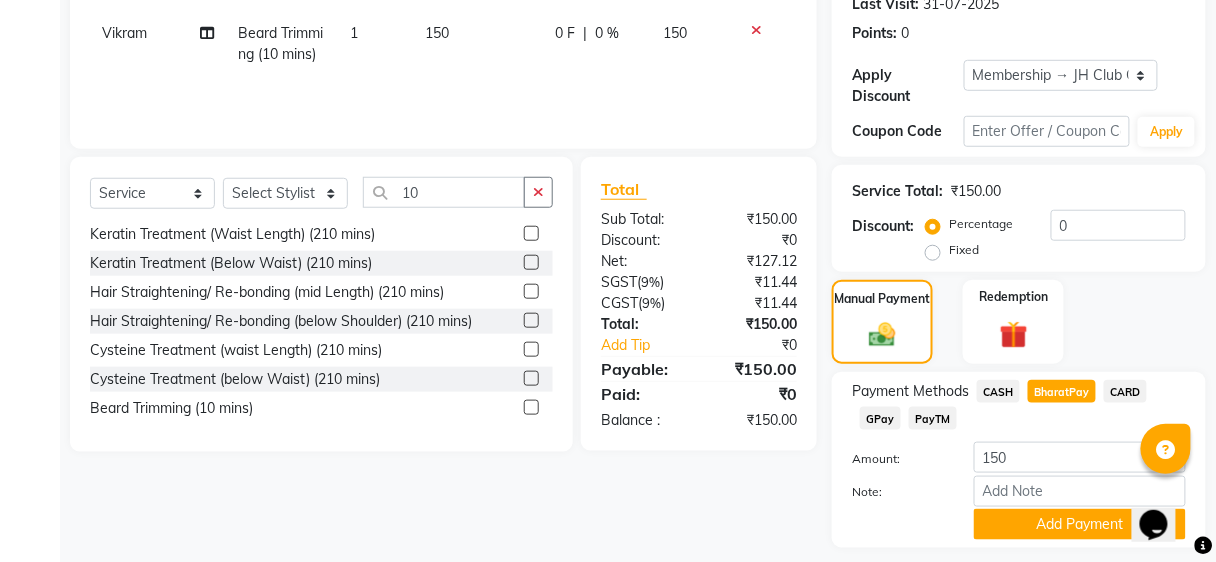 scroll, scrollTop: 375, scrollLeft: 0, axis: vertical 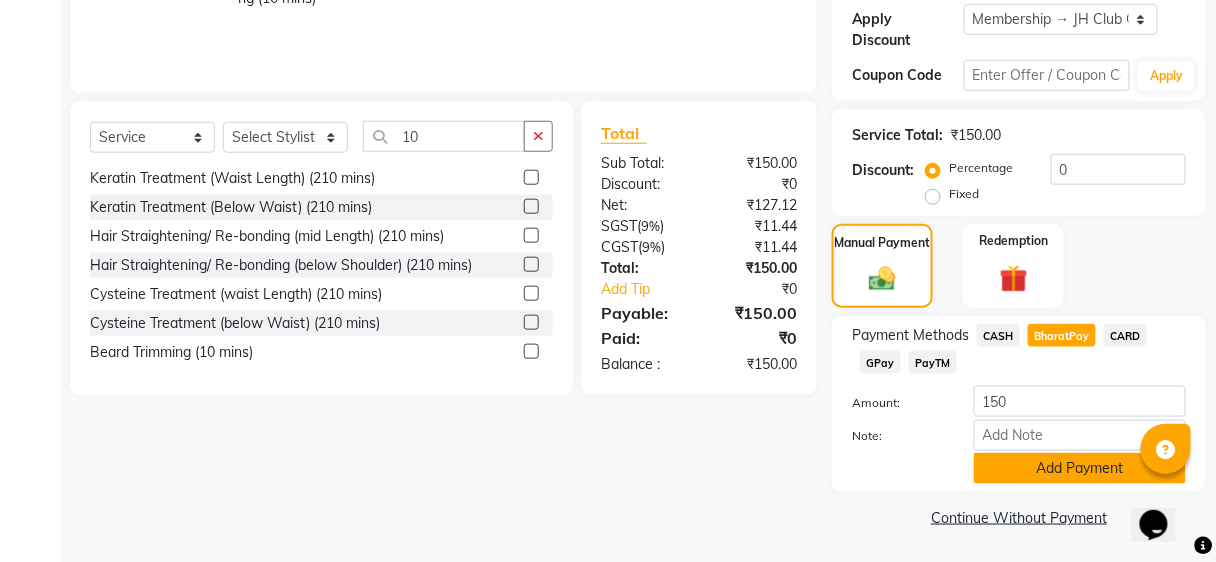 click on "Add Payment" 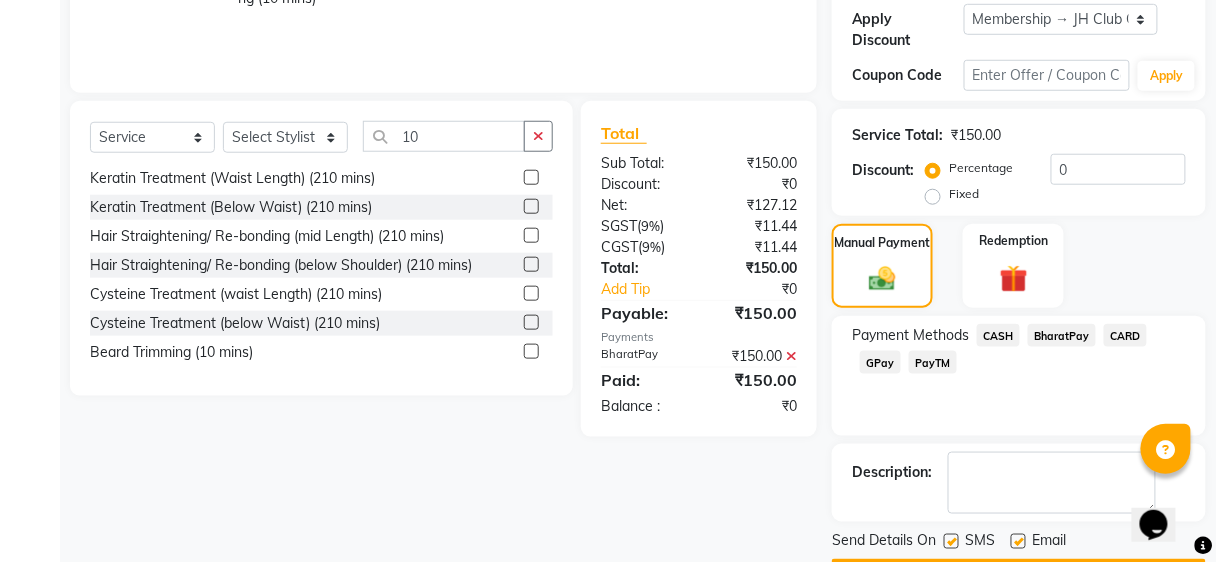 scroll, scrollTop: 431, scrollLeft: 0, axis: vertical 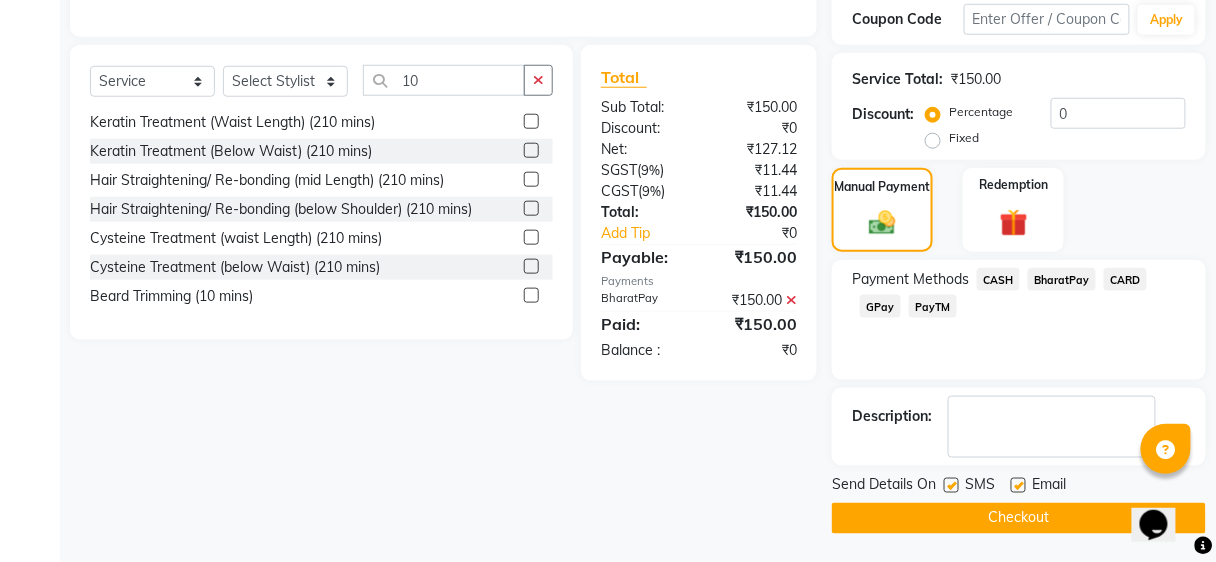 click on "Checkout" 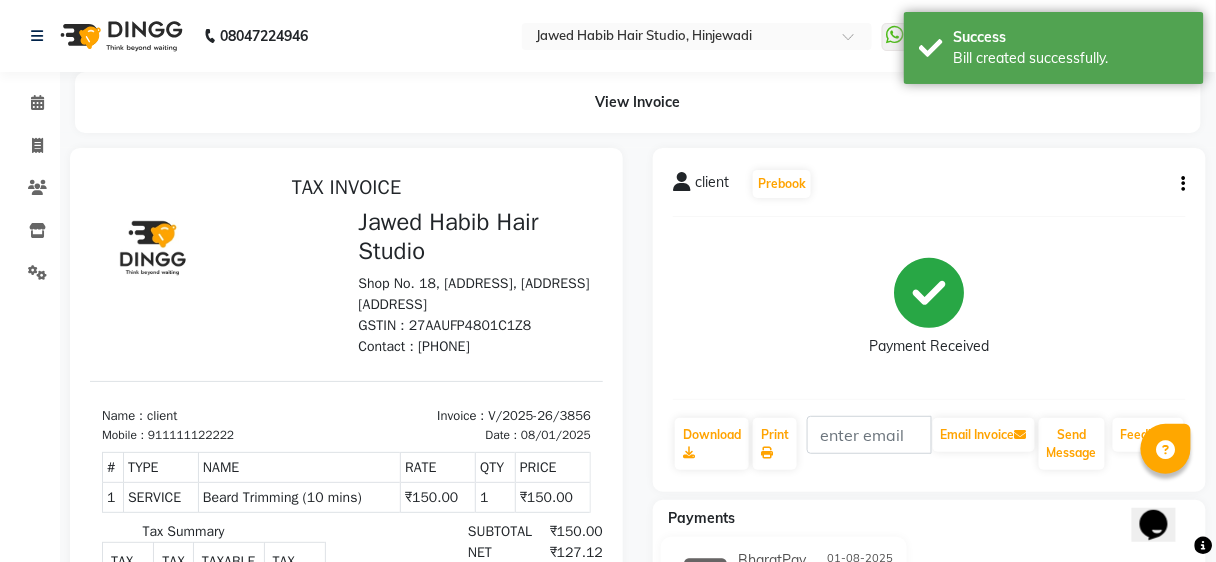 scroll, scrollTop: 0, scrollLeft: 0, axis: both 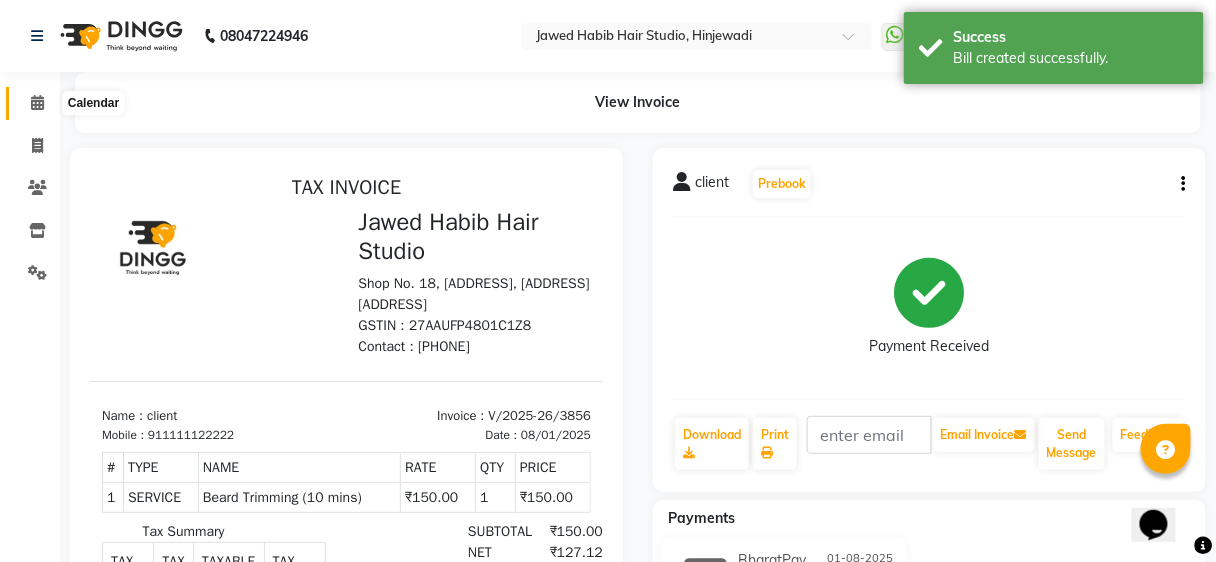 click 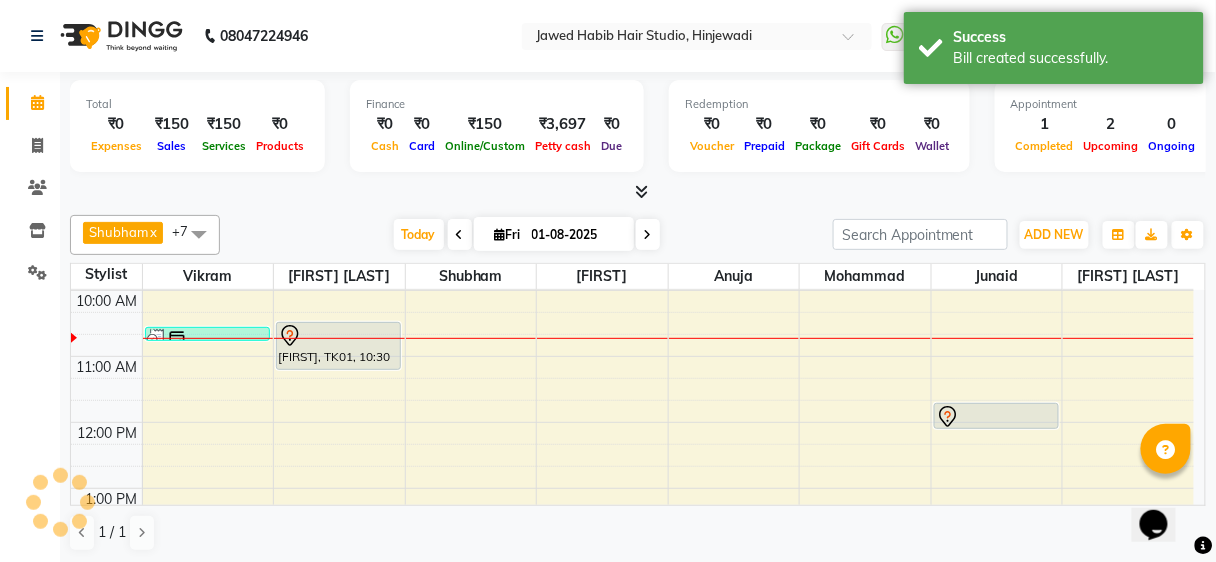scroll, scrollTop: 0, scrollLeft: 0, axis: both 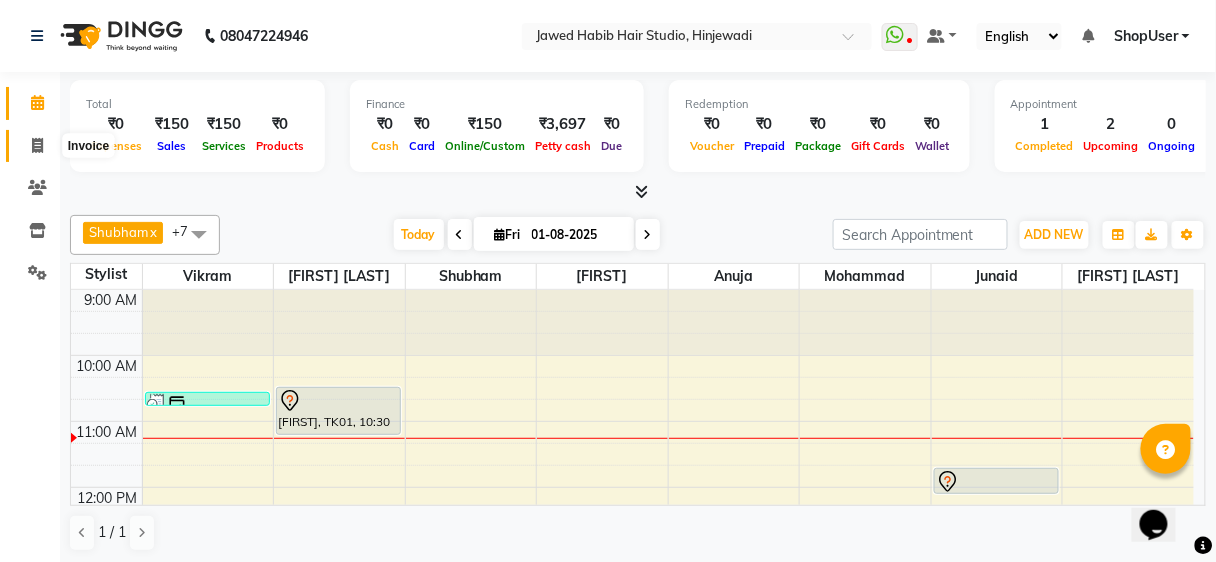 click 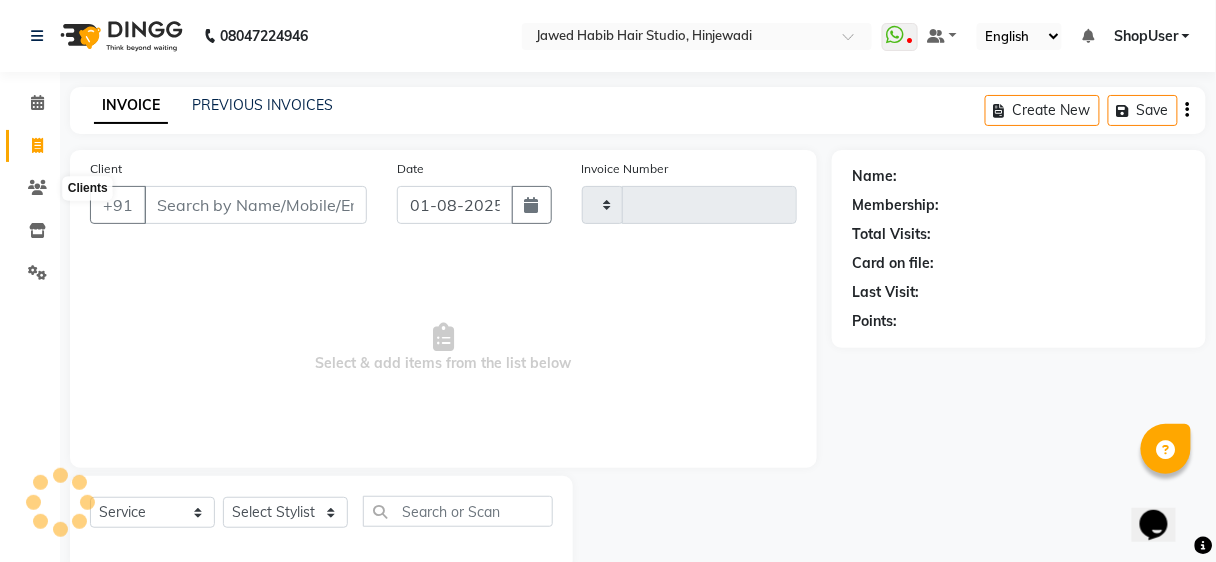 type on "3857" 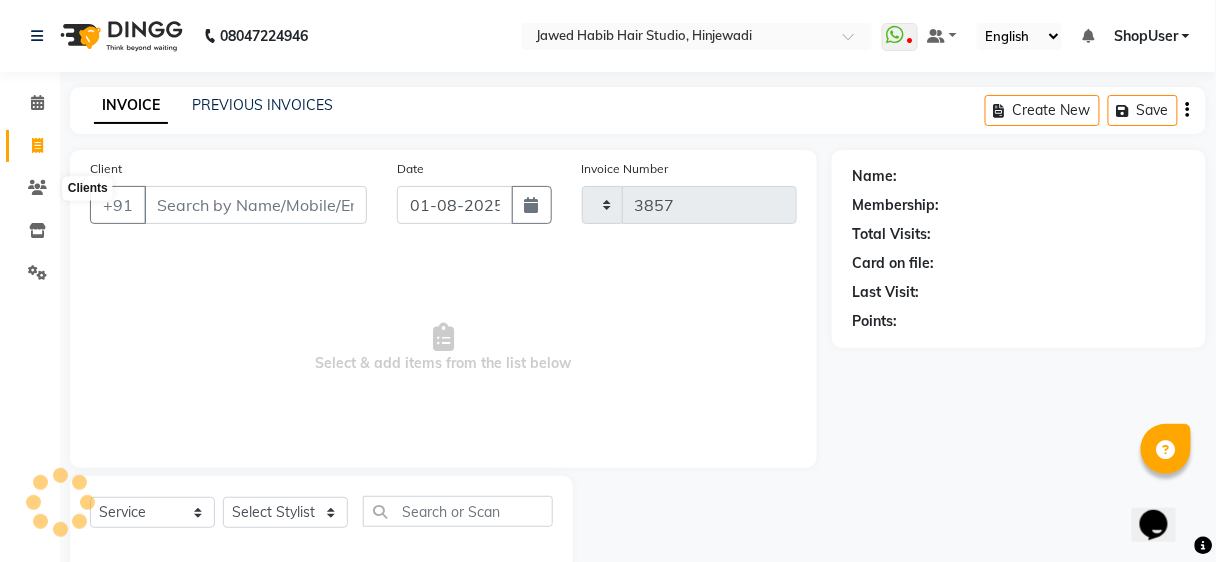 scroll, scrollTop: 37, scrollLeft: 0, axis: vertical 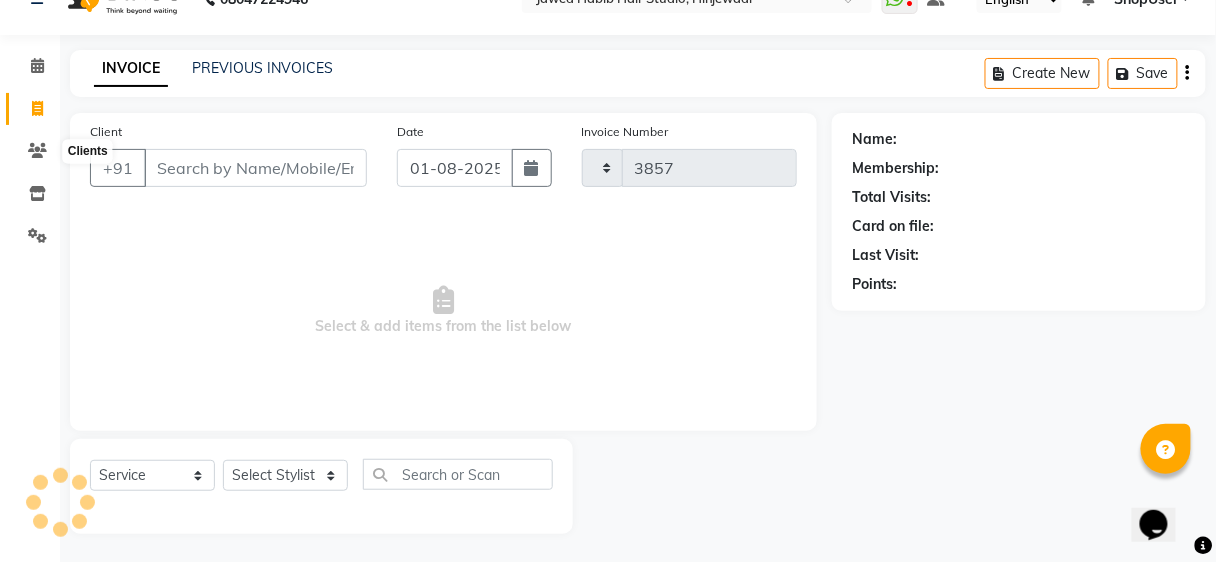 select on "627" 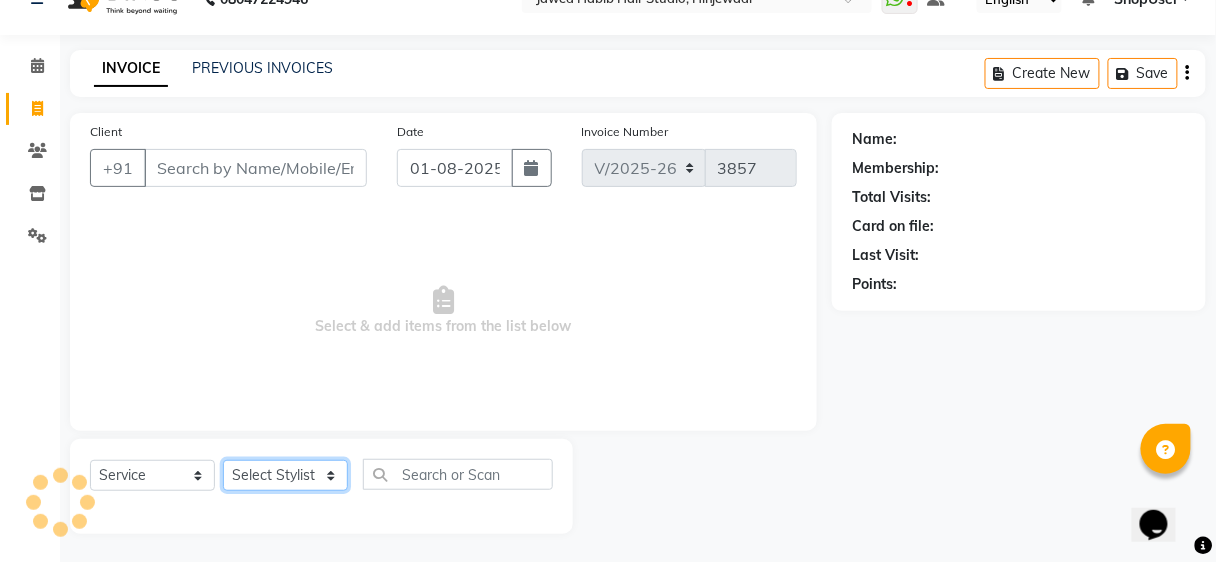 click on "Select Stylist" 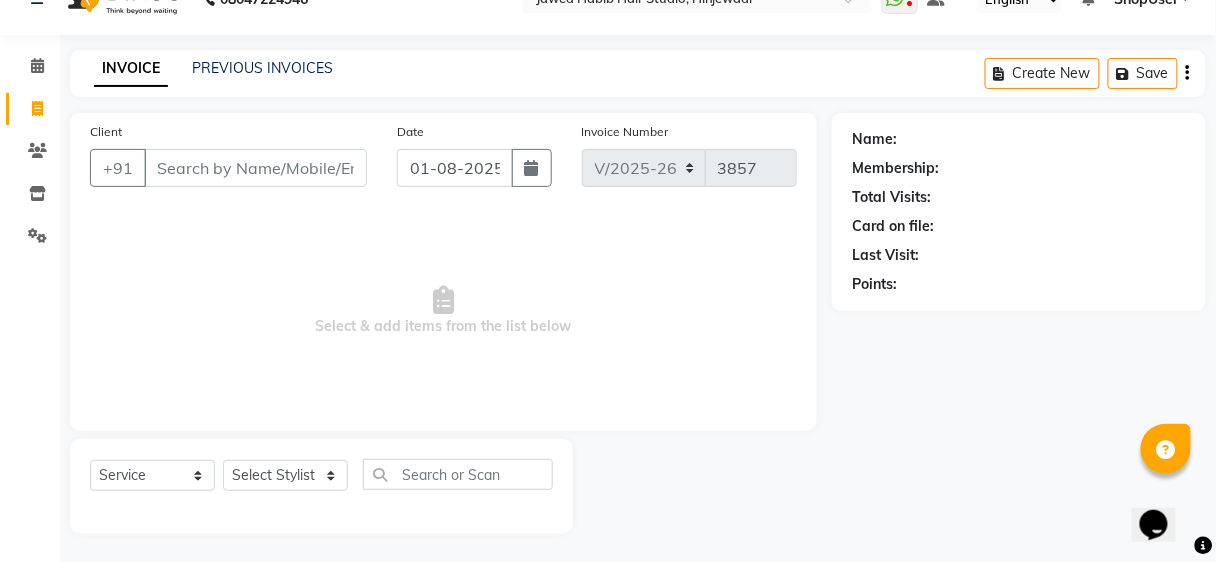 click on "Invoice" 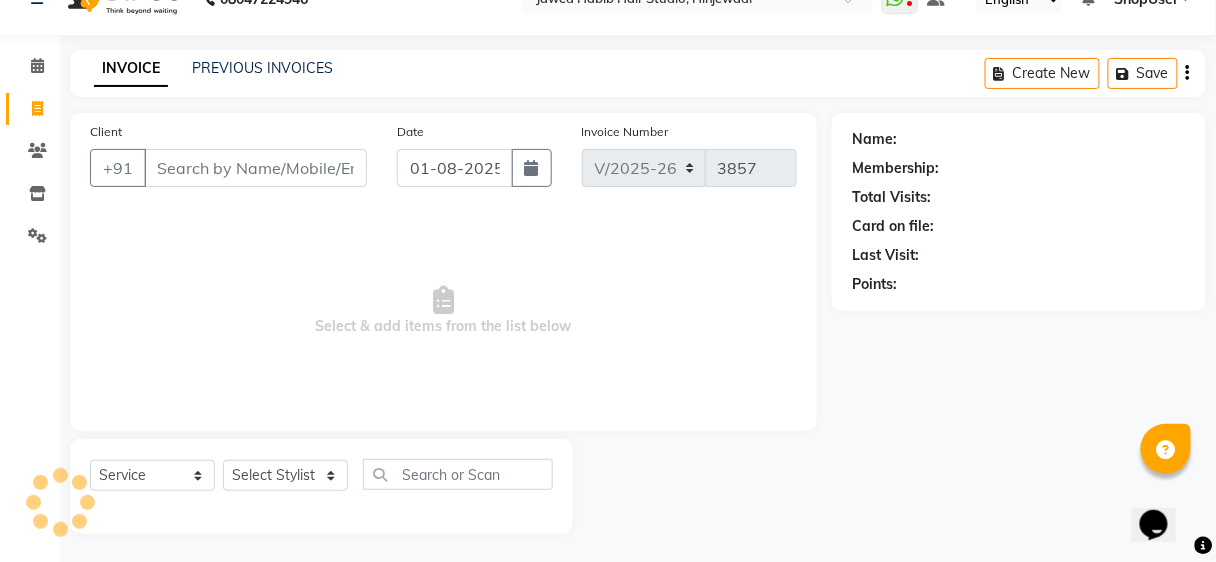 click on "Invoice" 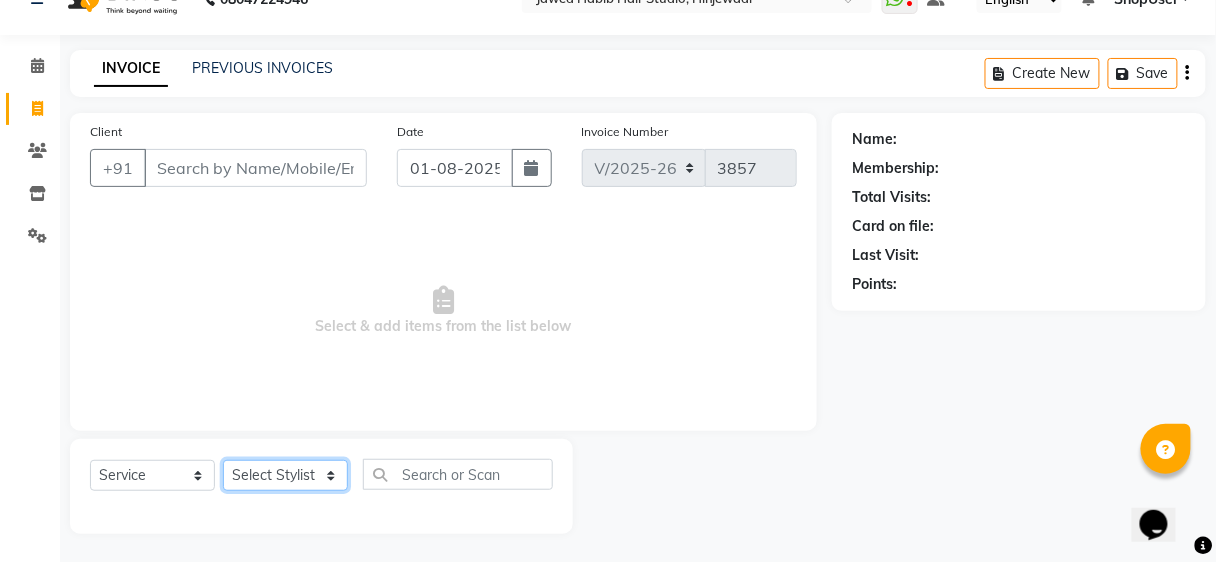click on "Select Stylist Ajinkya Anuja Arunesh Avinash Junaid Mohammad Pawan Krishna Rushikesh ShopUser Shubham Shweta Kale Vikram" 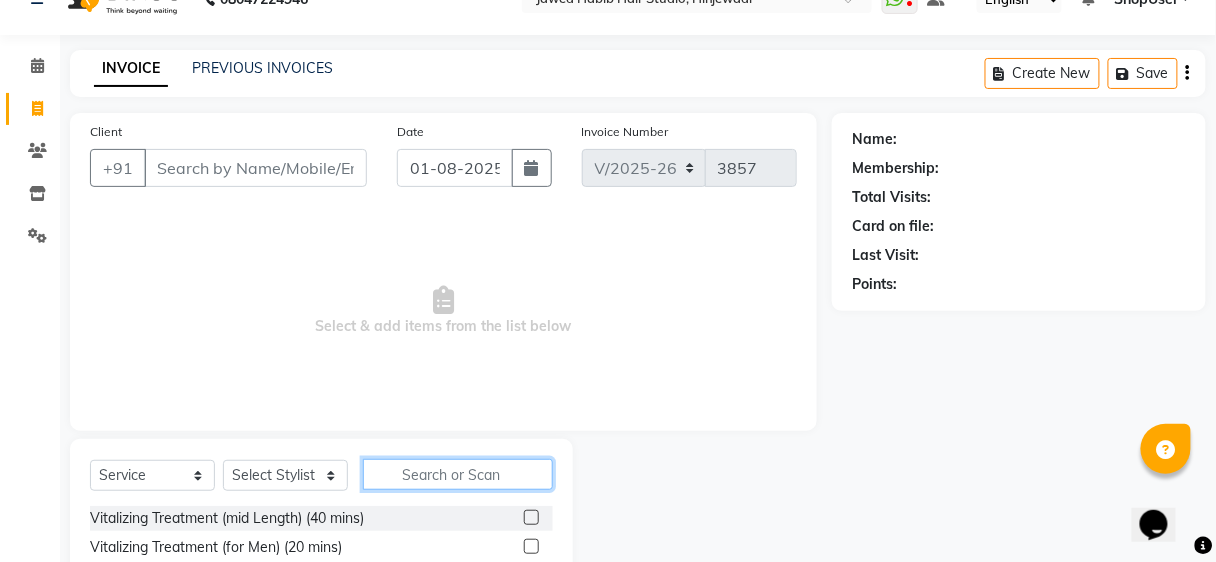 click 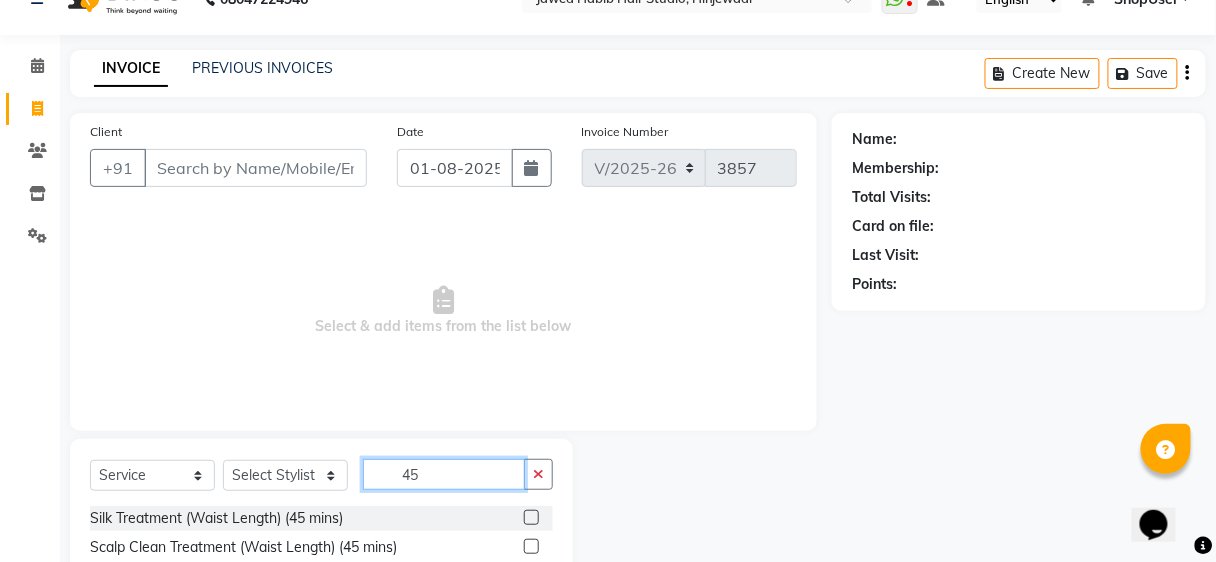 scroll, scrollTop: 117, scrollLeft: 0, axis: vertical 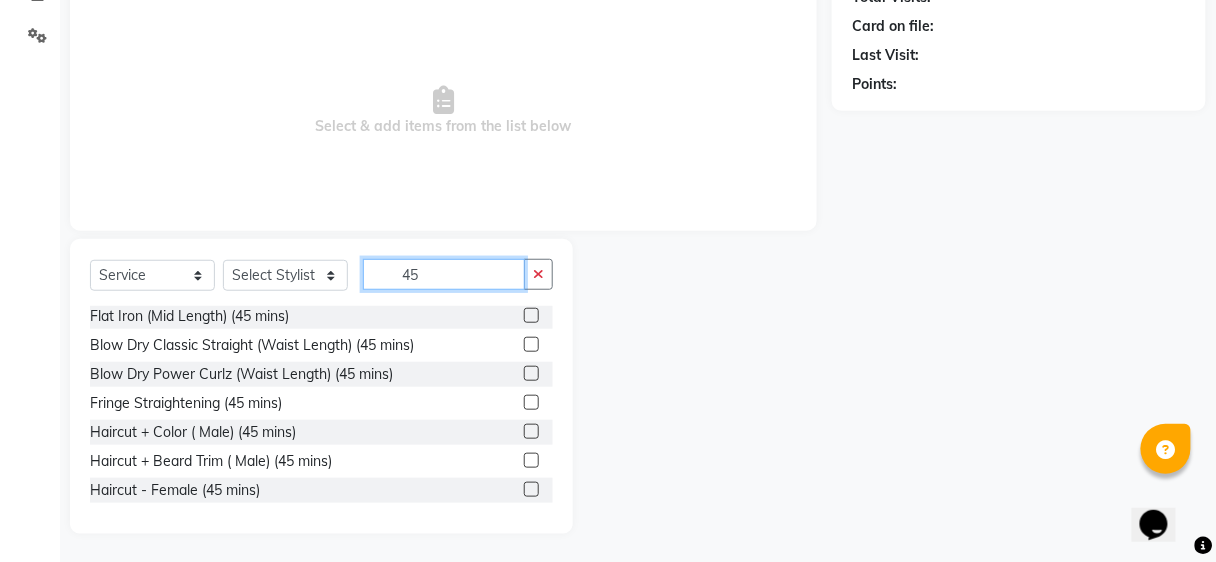 type on "45" 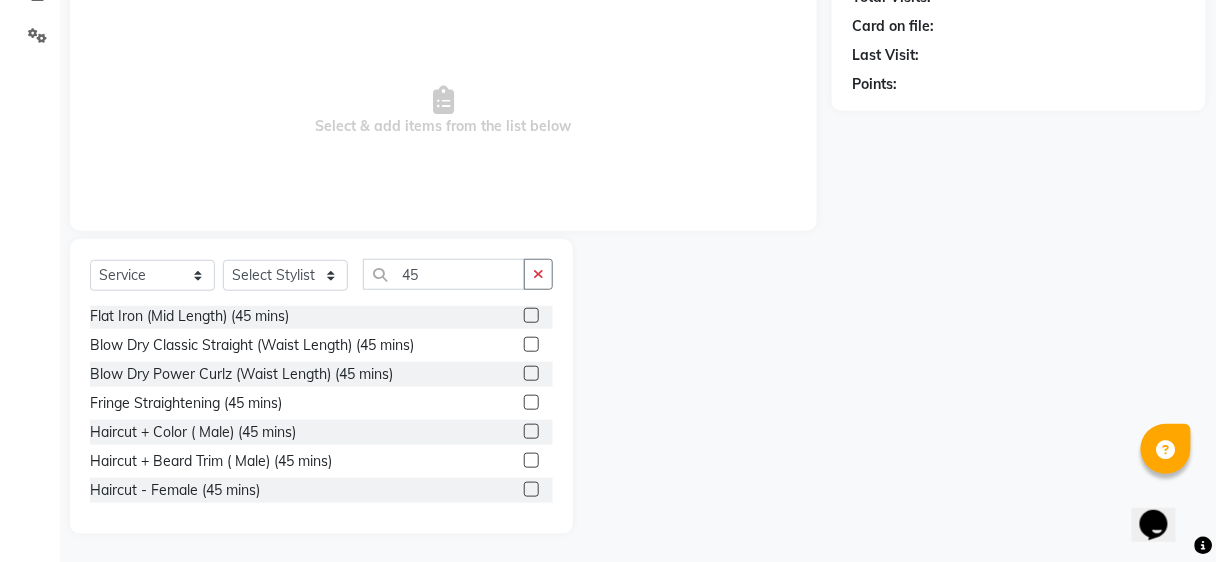 click 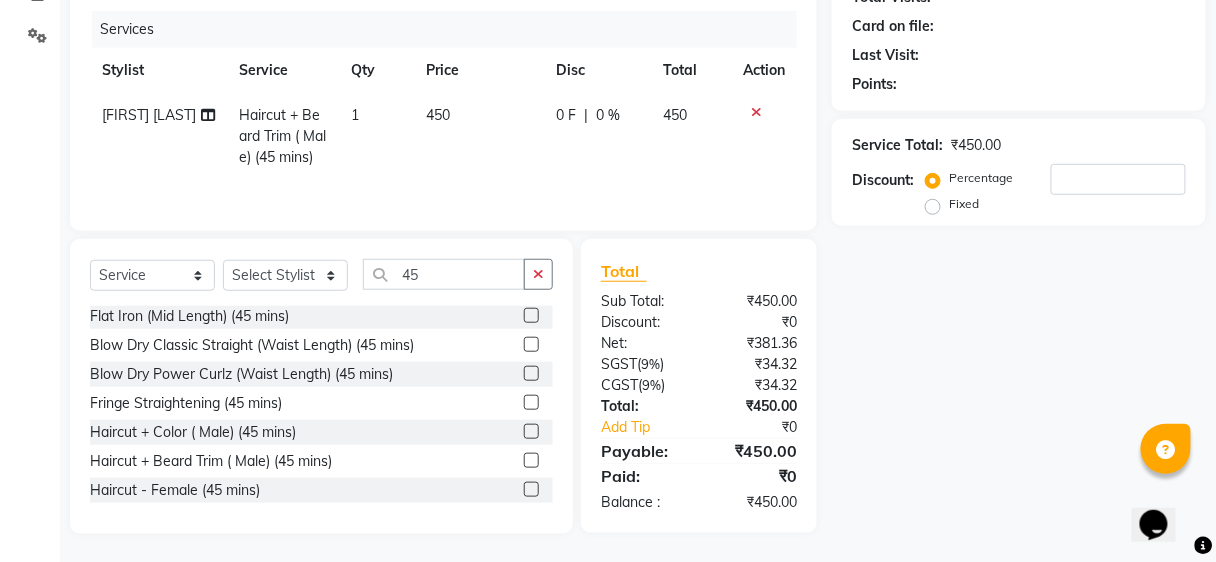 click 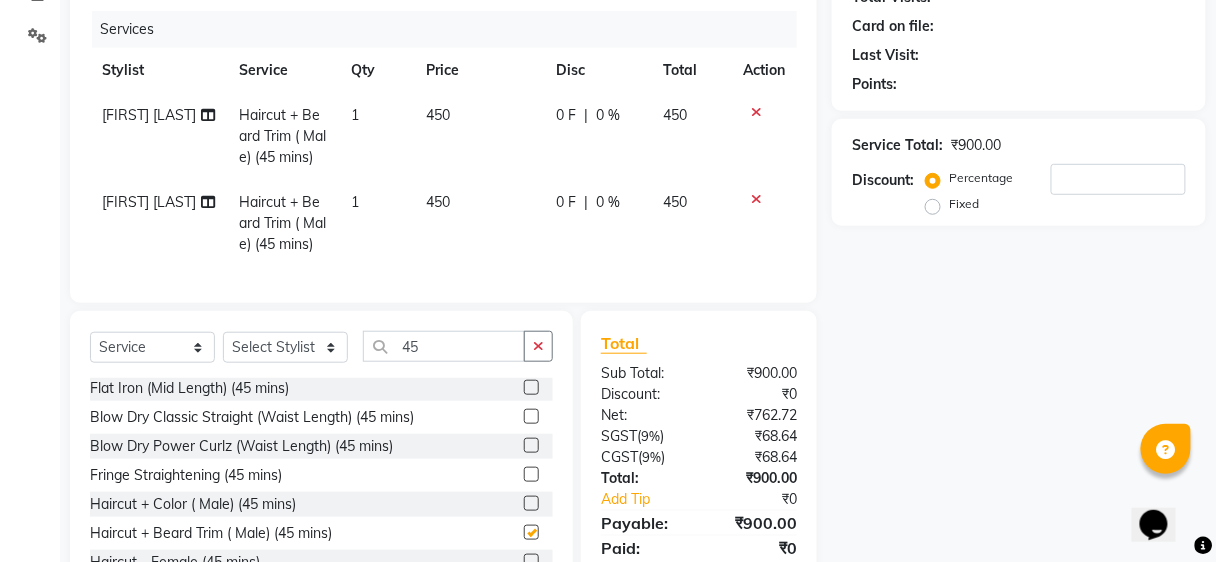 checkbox on "false" 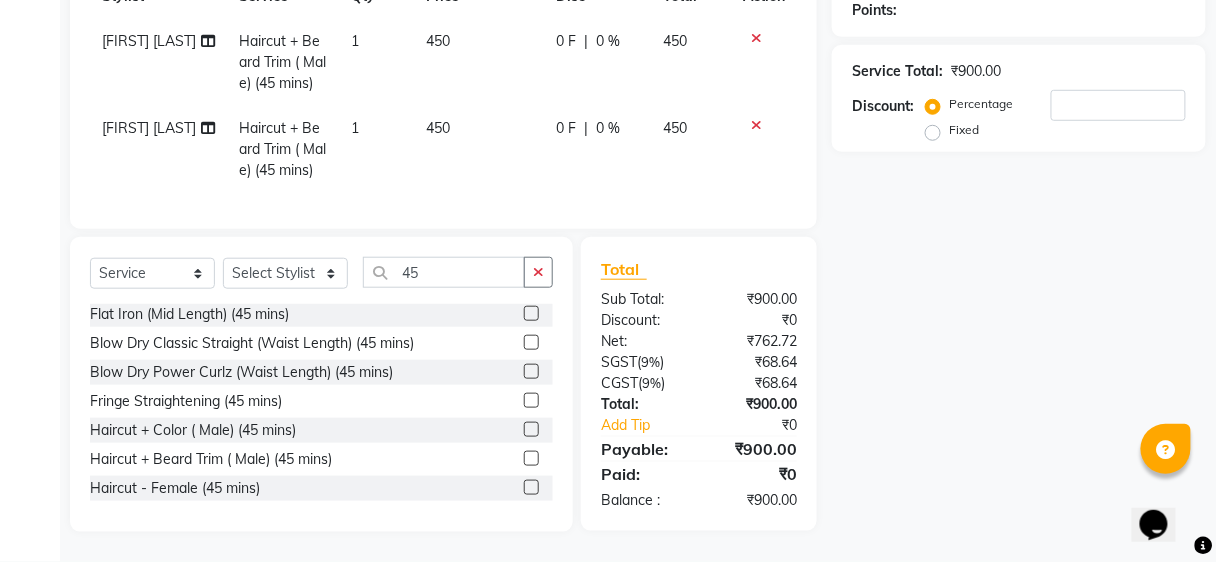 click on "[FIRST] [LAST]" 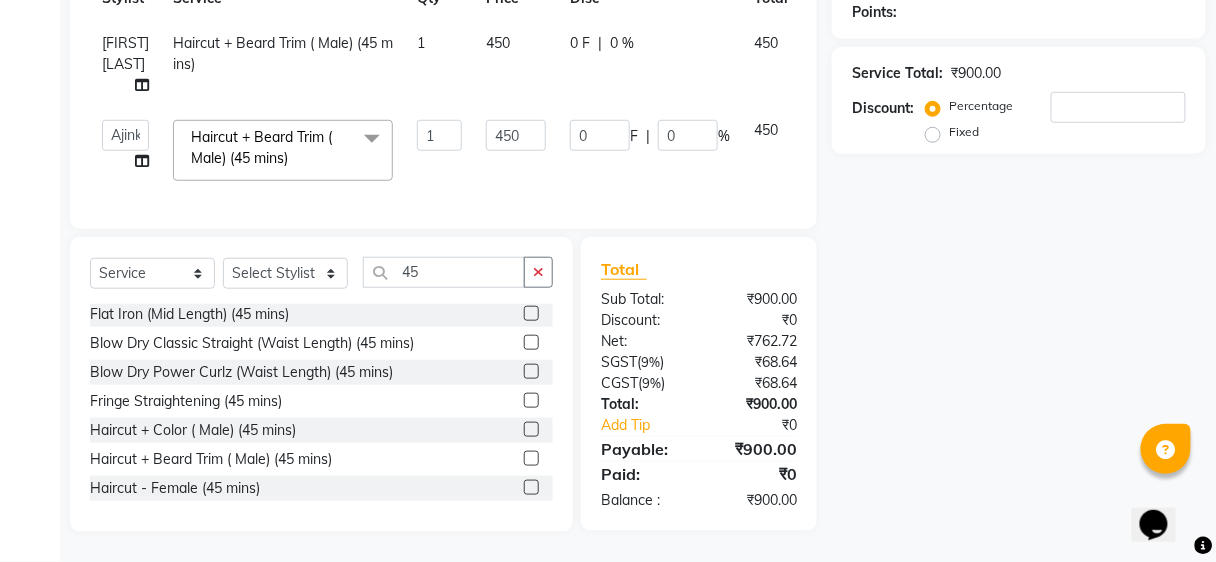 scroll, scrollTop: 318, scrollLeft: 0, axis: vertical 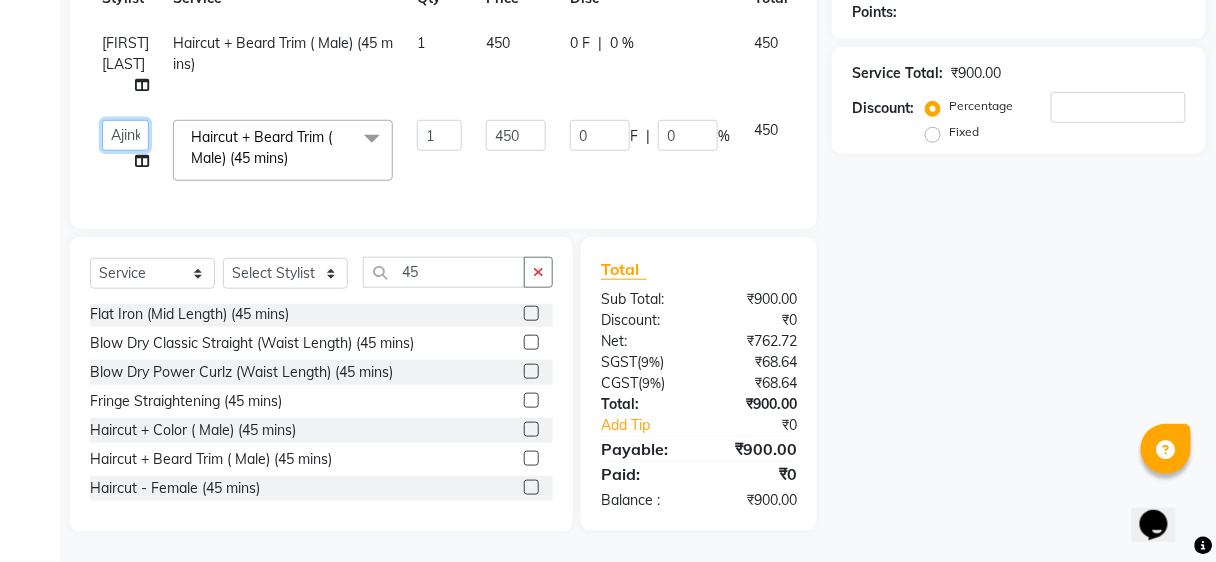 click on "Ajinkya   Anuja   Arunesh   Avinash   Junaid   Mohammad   Pawan Krishna   Rushikesh   ShopUser   Shubham   Shweta Kale   Vikram" 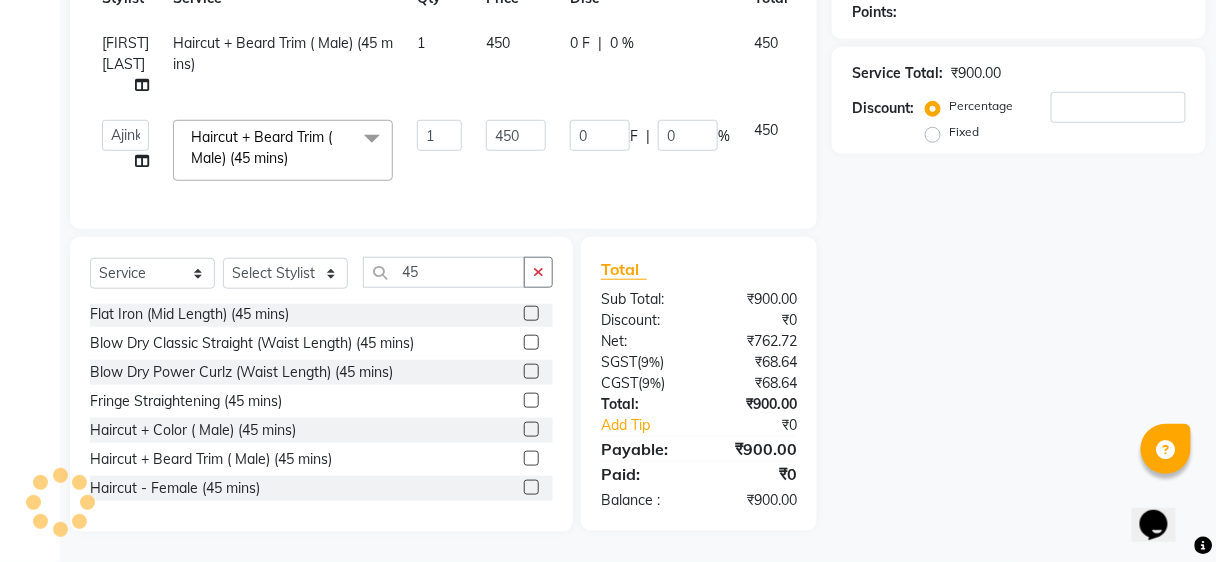 select on "32802" 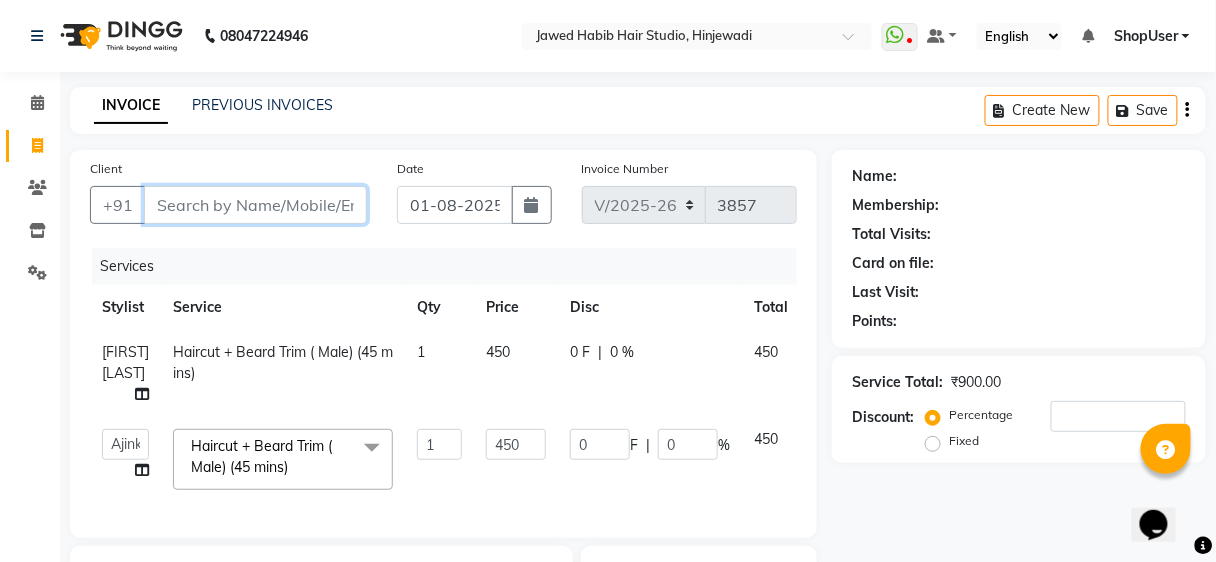 click on "Client" at bounding box center (255, 205) 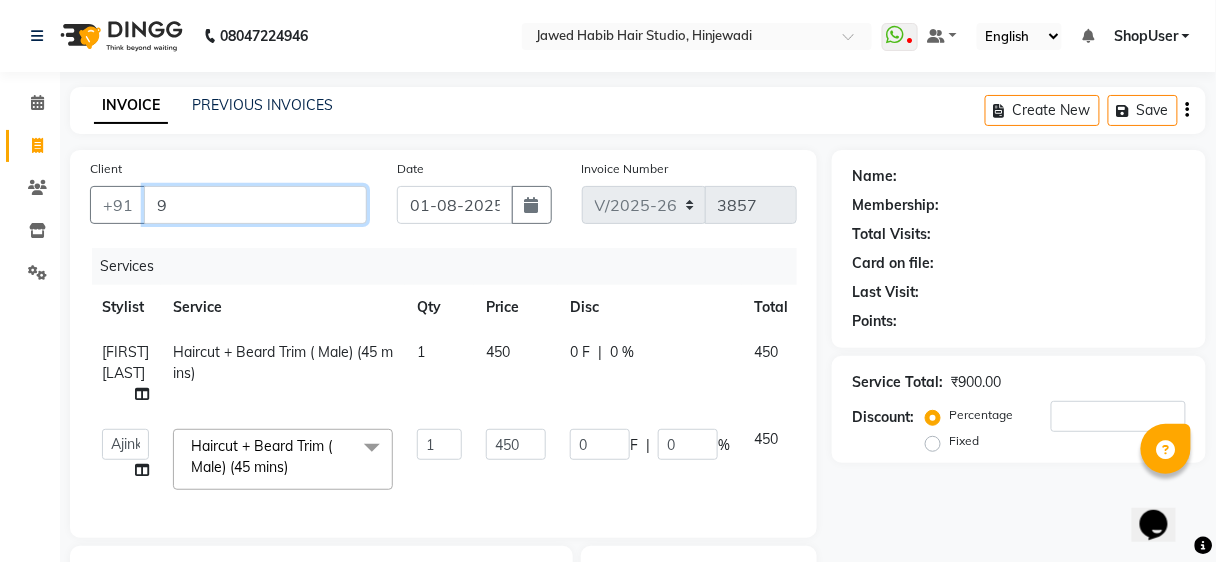 type on "0" 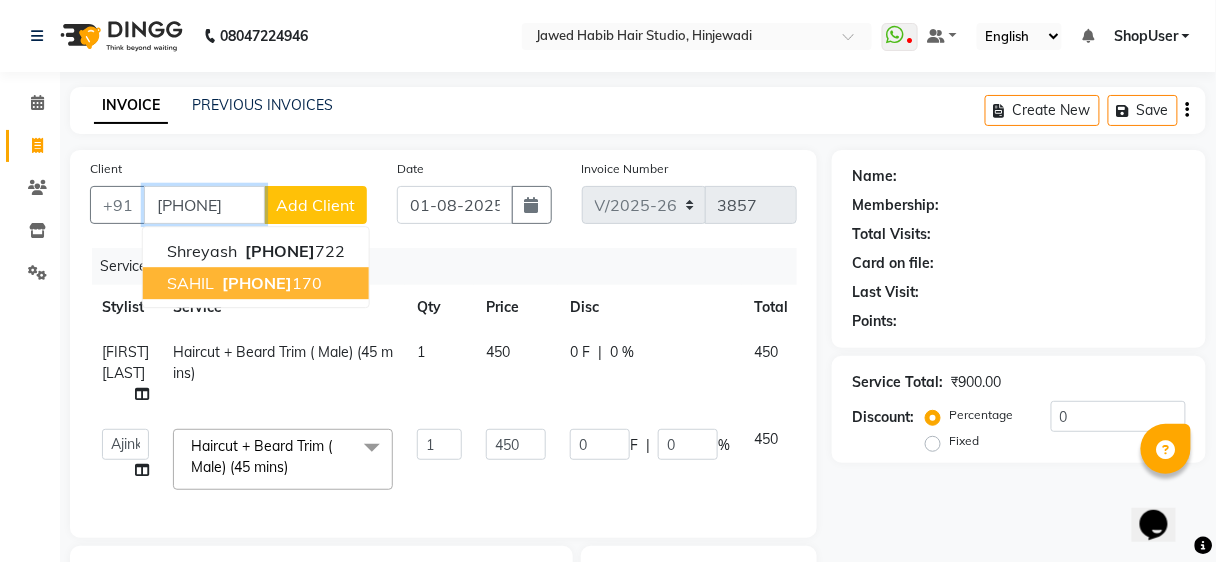 click on "9689320" at bounding box center (257, 283) 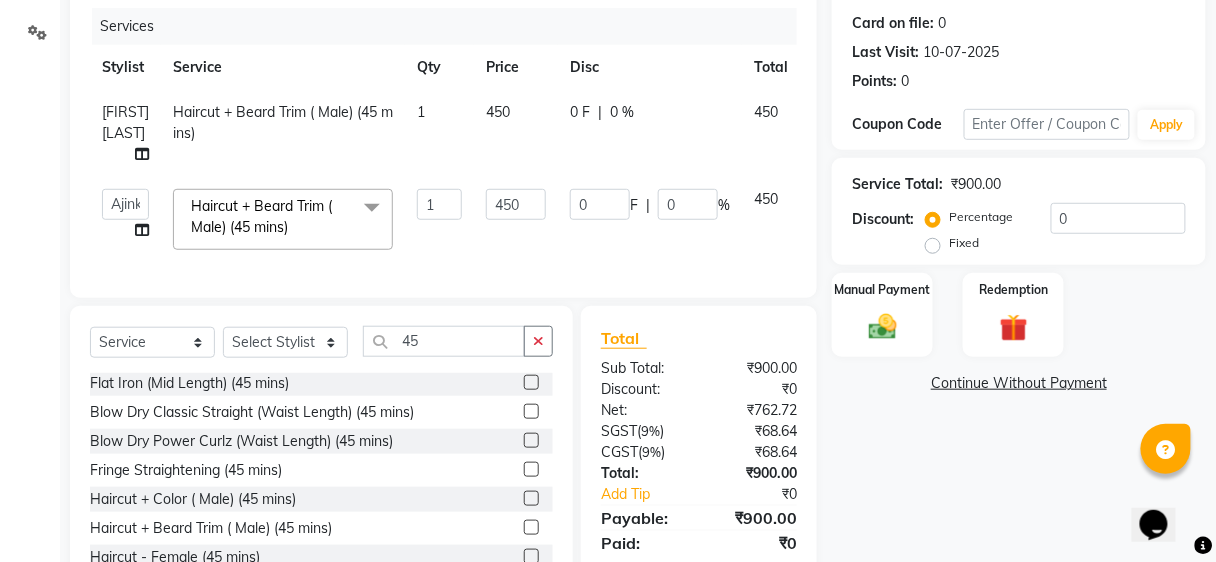 scroll, scrollTop: 318, scrollLeft: 0, axis: vertical 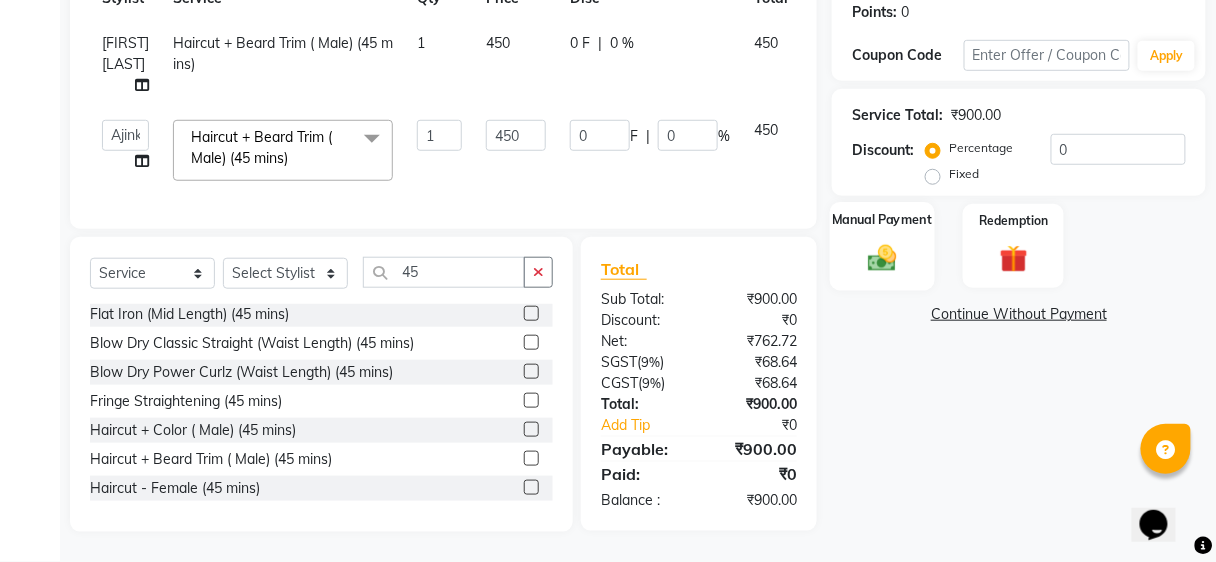 click on "Manual Payment" 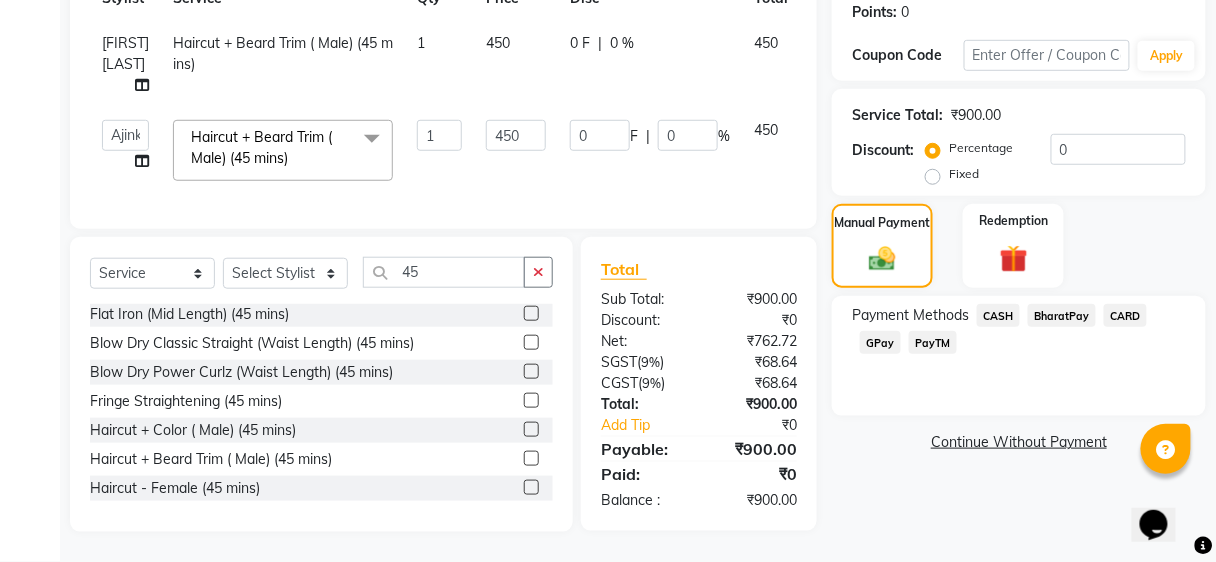 click on "BharatPay" 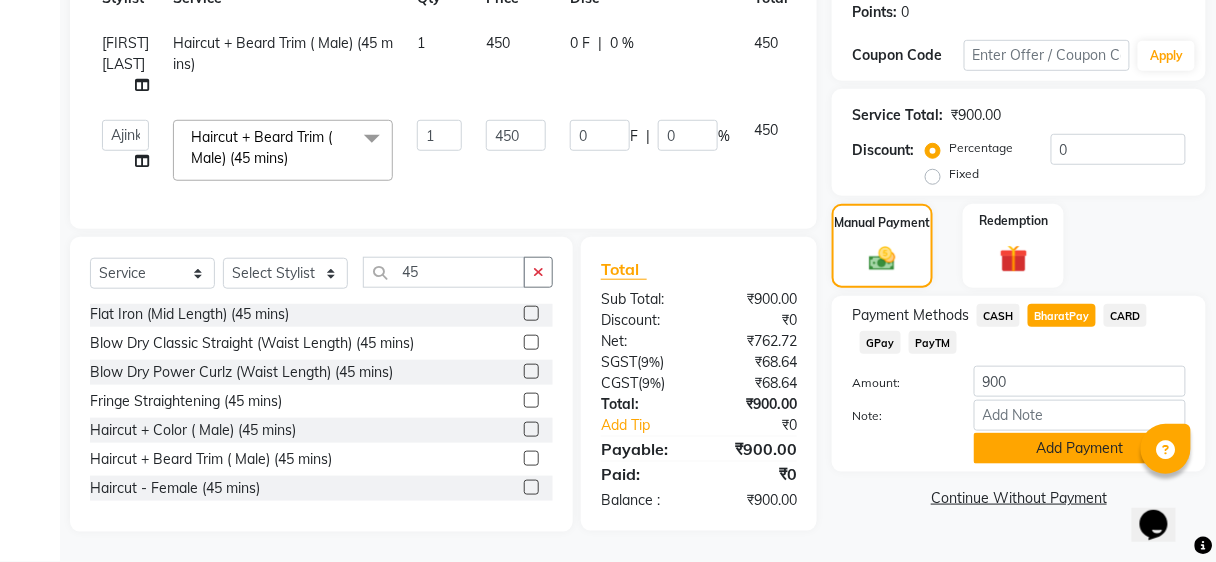 click on "Payment Methods  CASH   BharatPay   CARD   GPay   PayTM  Amount: 900 Note: Add Payment" 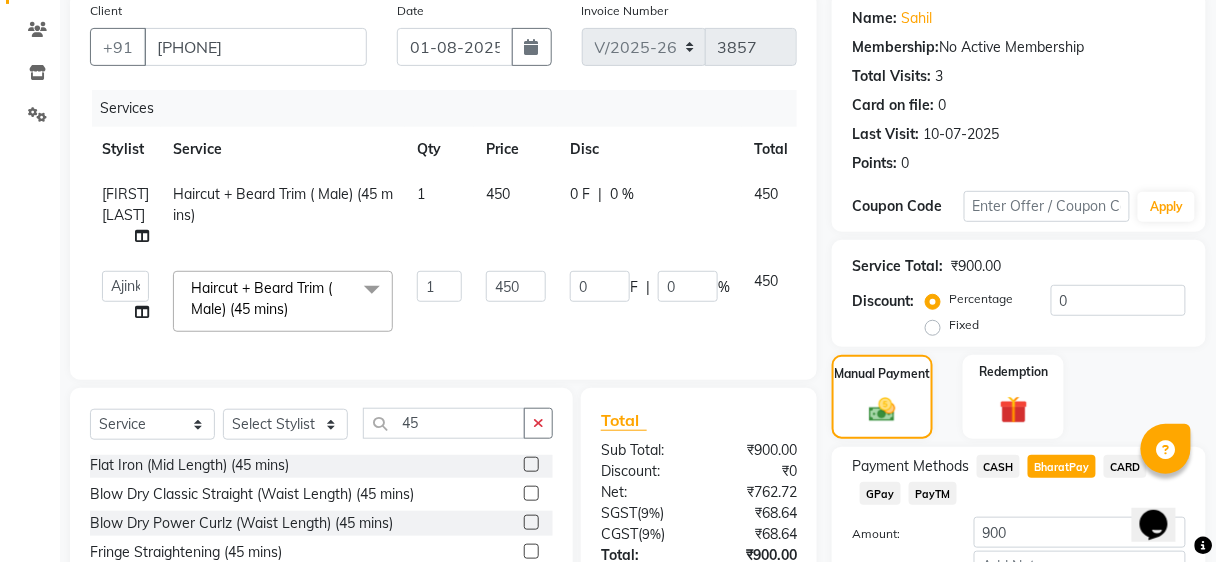 scroll, scrollTop: 318, scrollLeft: 0, axis: vertical 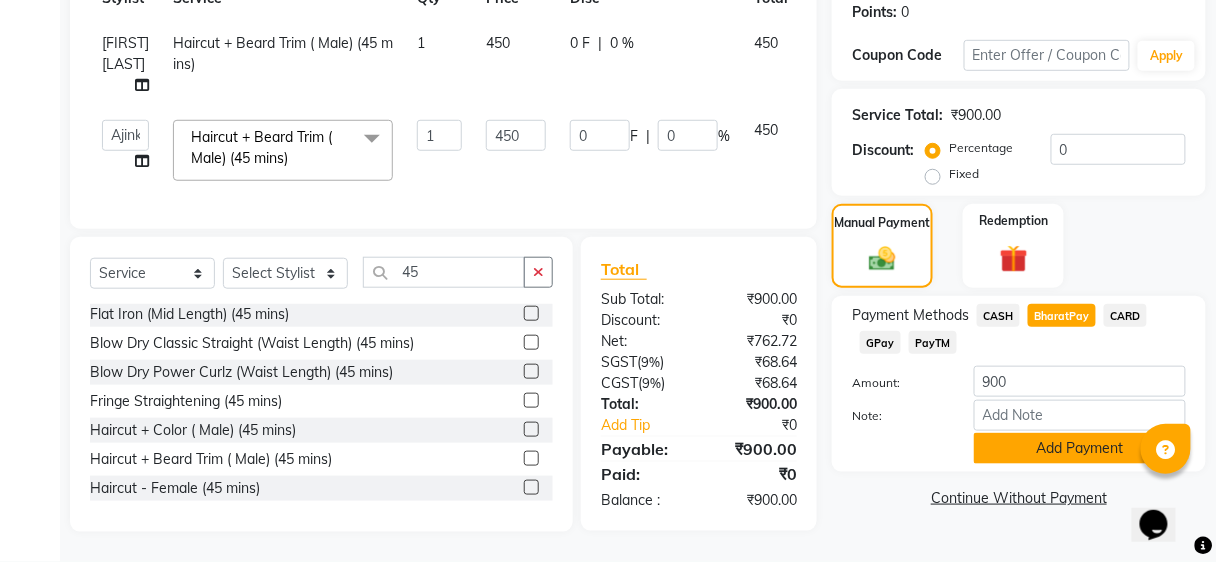 click on "Add Payment" 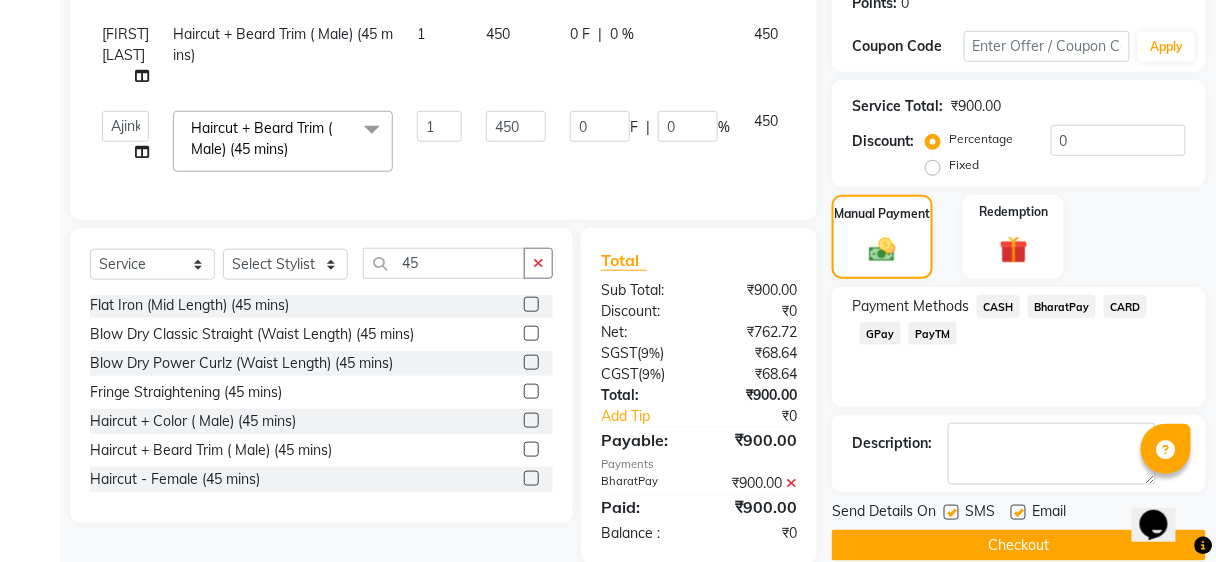scroll, scrollTop: 359, scrollLeft: 0, axis: vertical 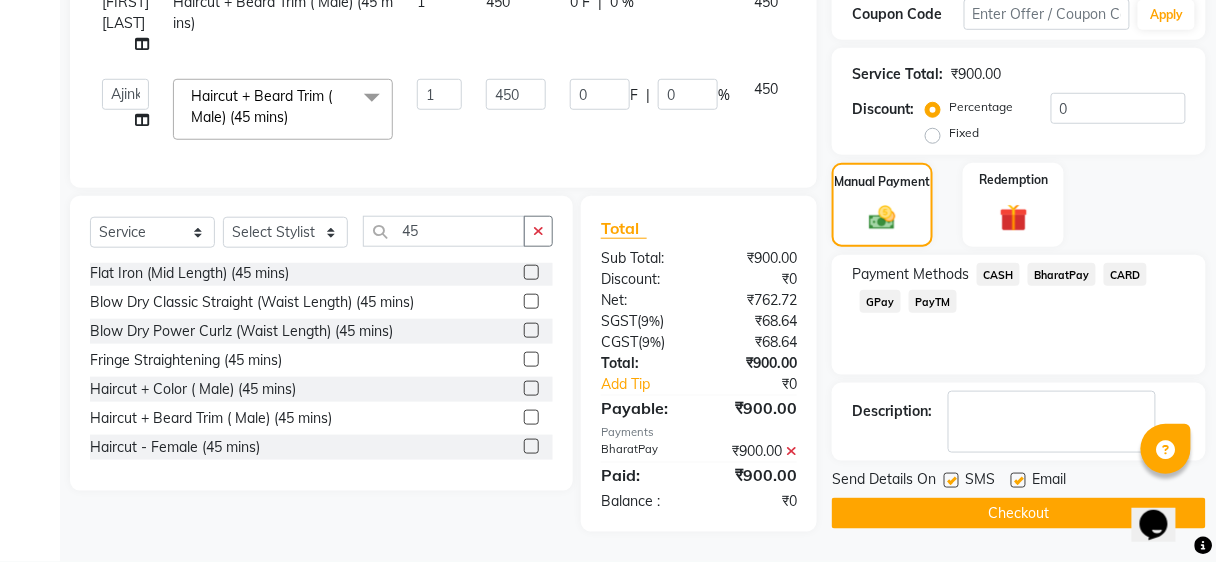 click on "Checkout" 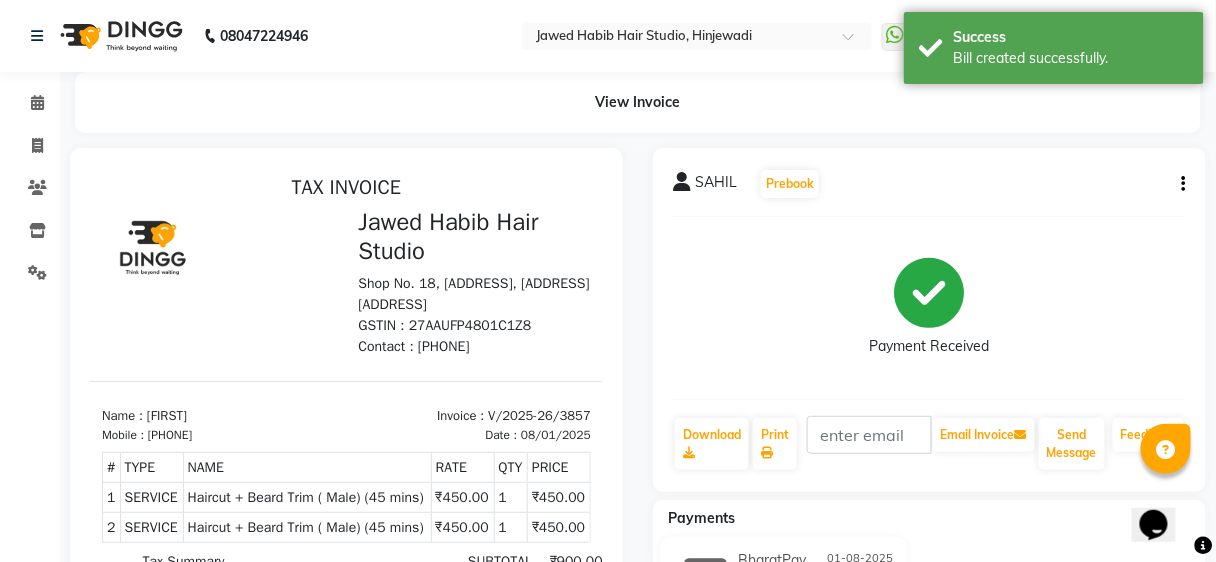scroll, scrollTop: 0, scrollLeft: 0, axis: both 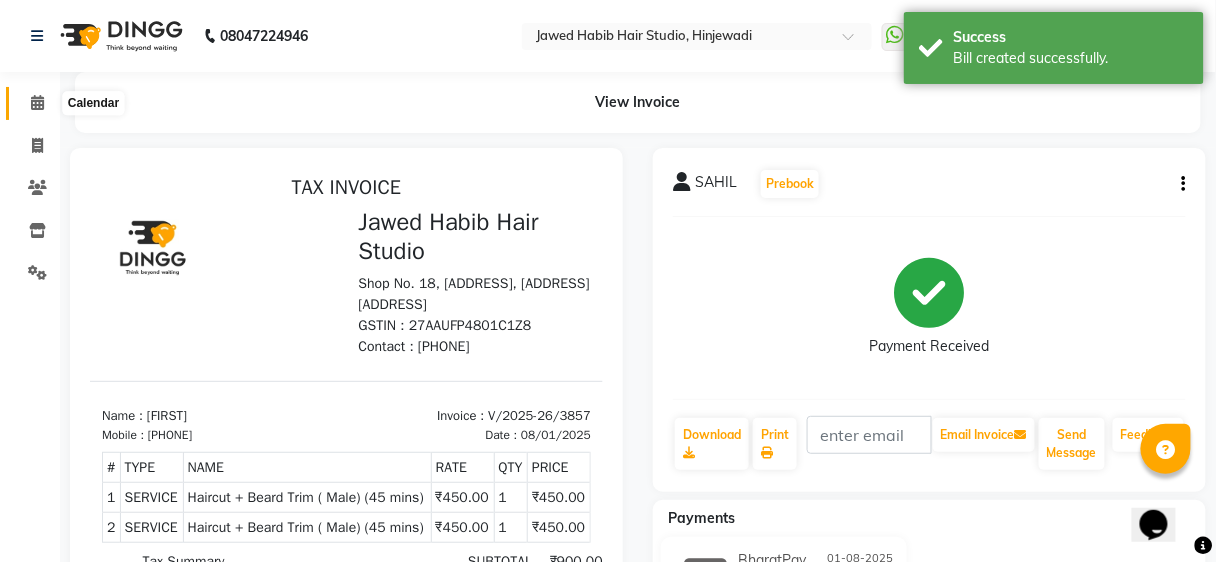 click 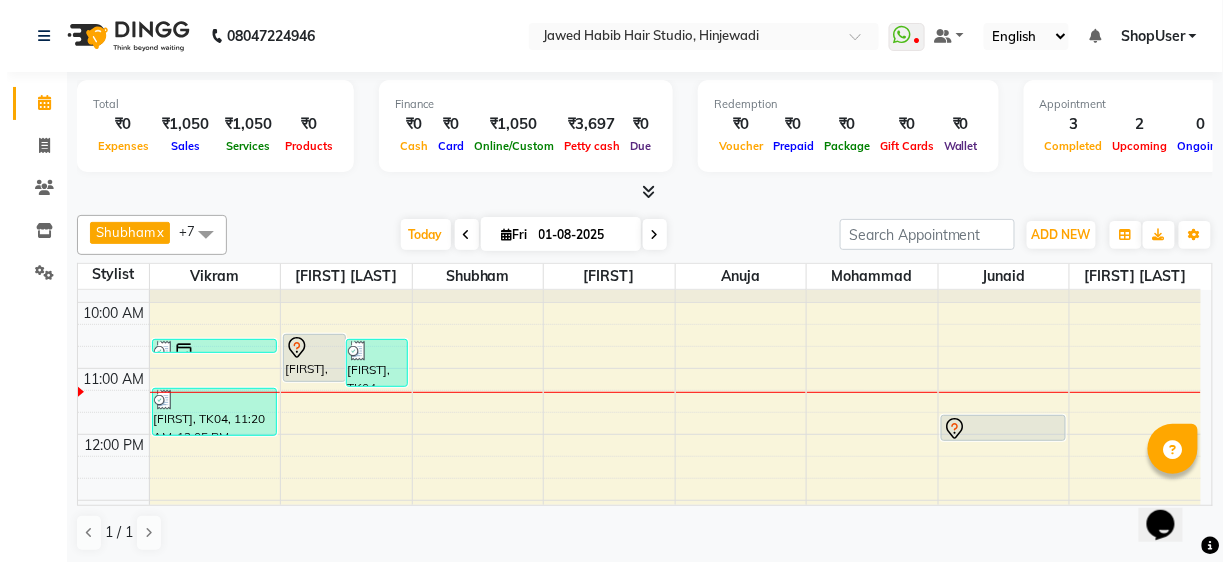 scroll, scrollTop: 80, scrollLeft: 0, axis: vertical 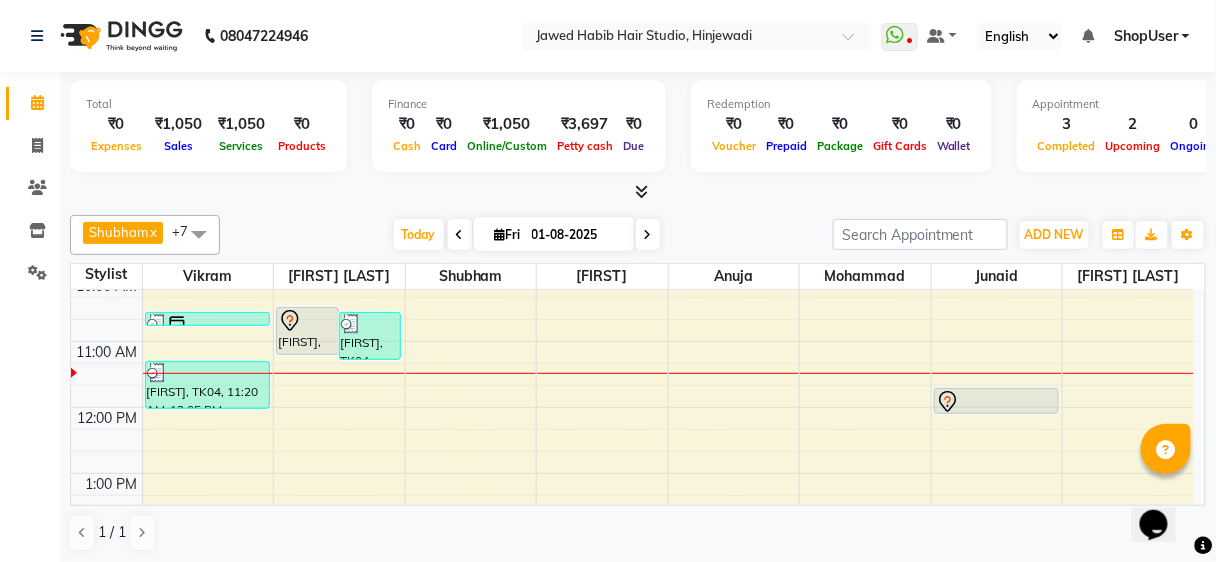 click on "ShopUser" at bounding box center [1146, 36] 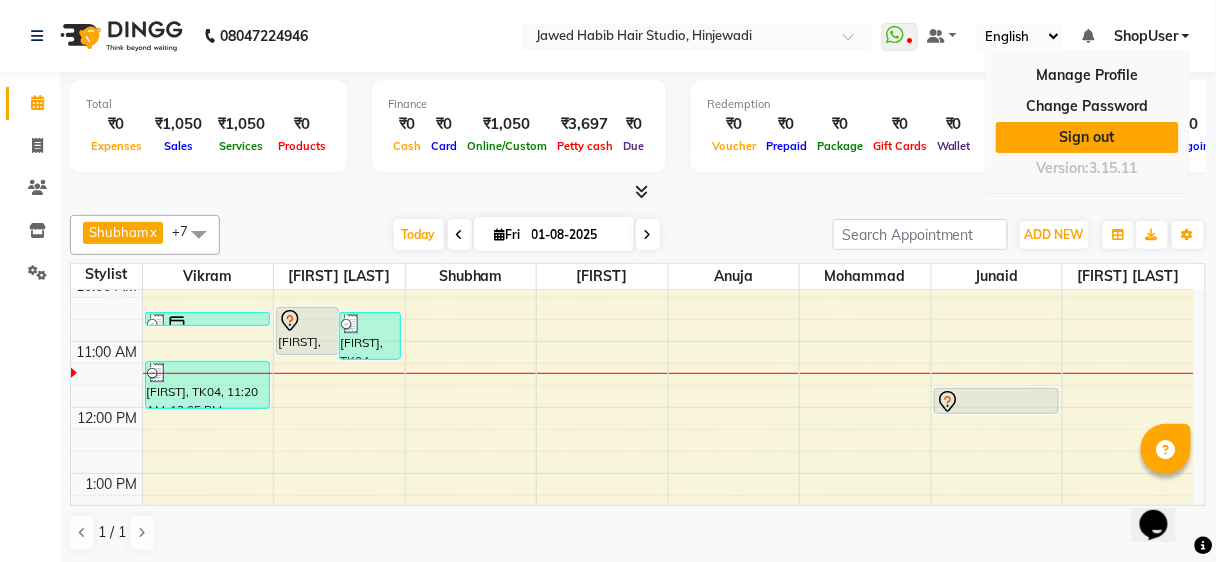click on "Sign out" at bounding box center (1087, 137) 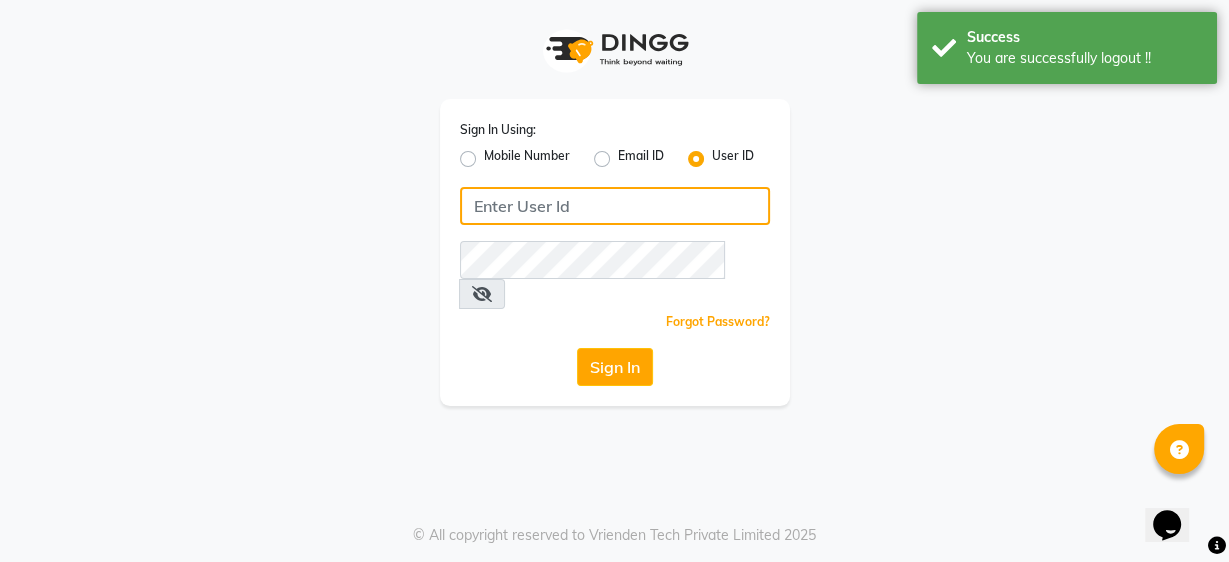 type on "9860439414" 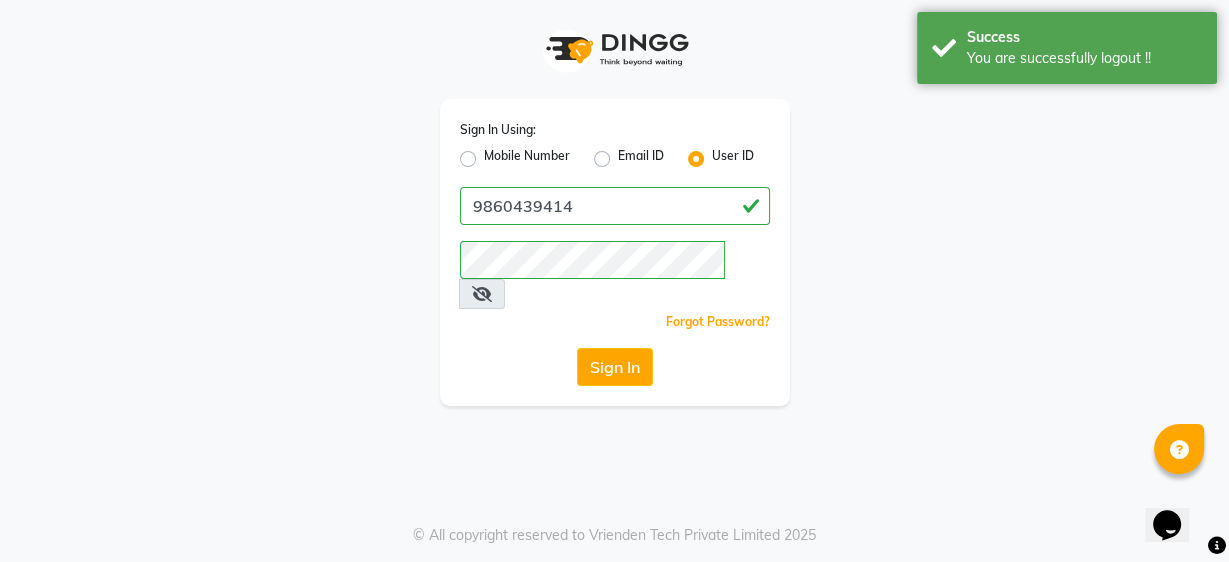 click on "Mobile Number" 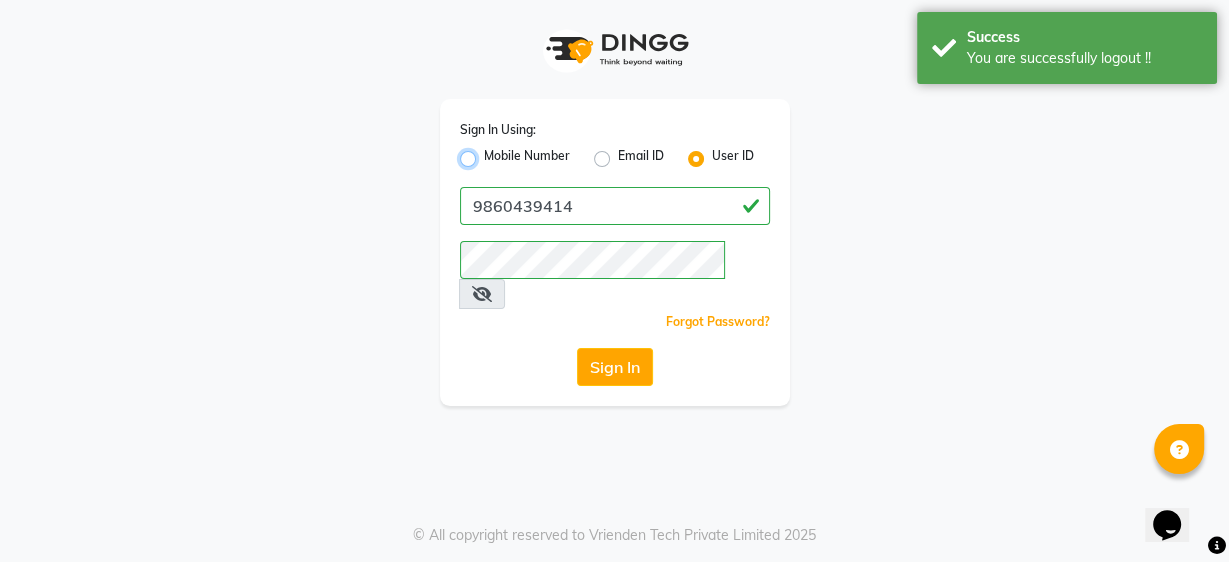 click on "Mobile Number" at bounding box center (490, 153) 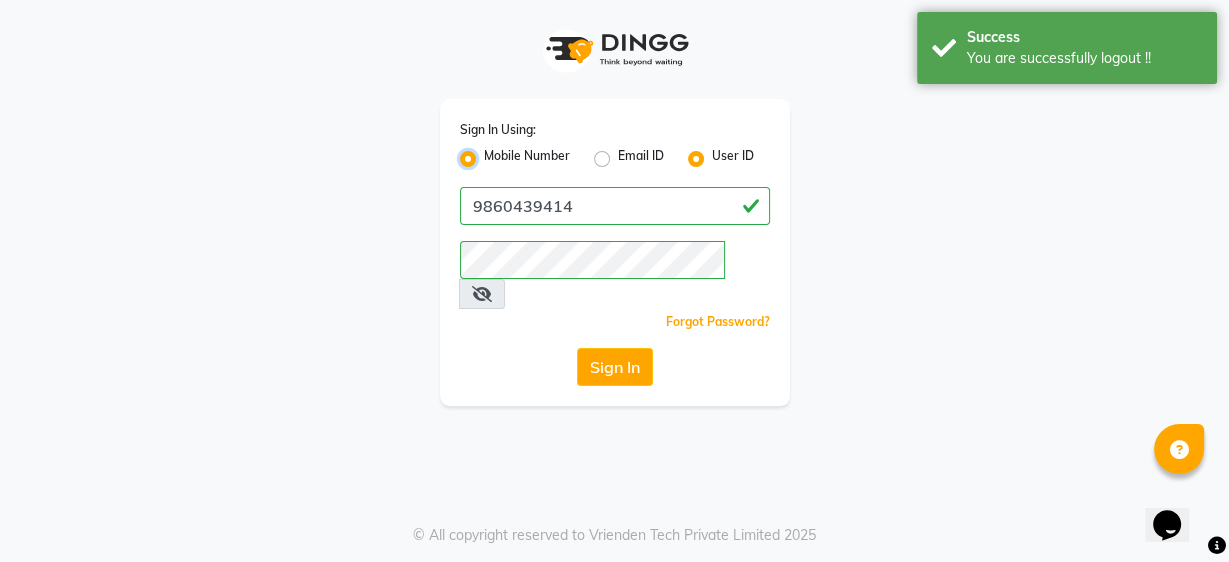 radio on "false" 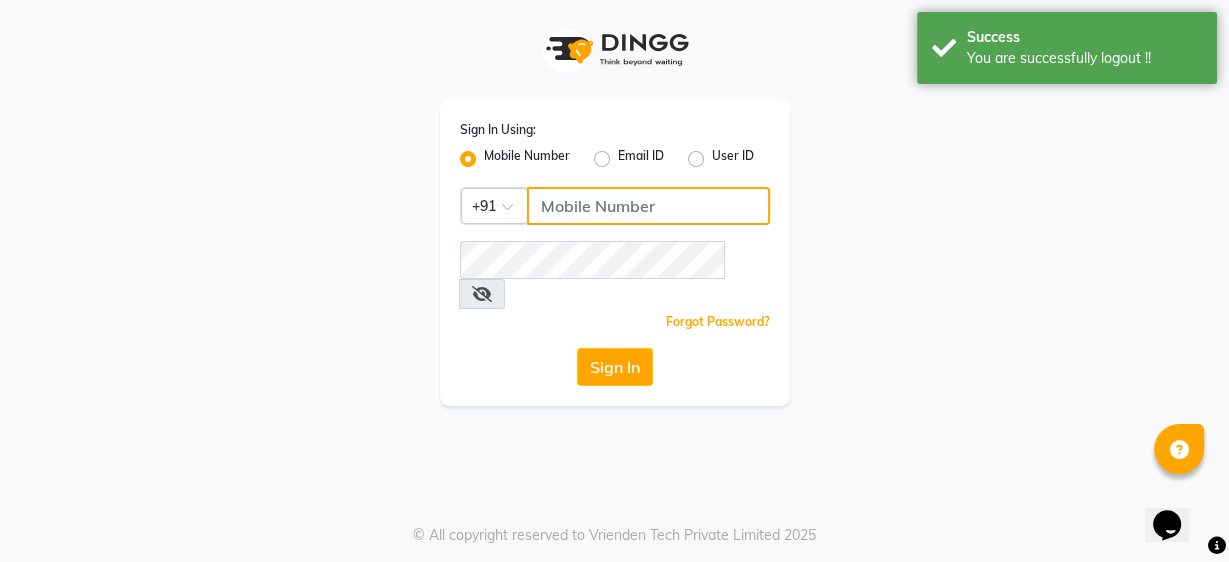 click 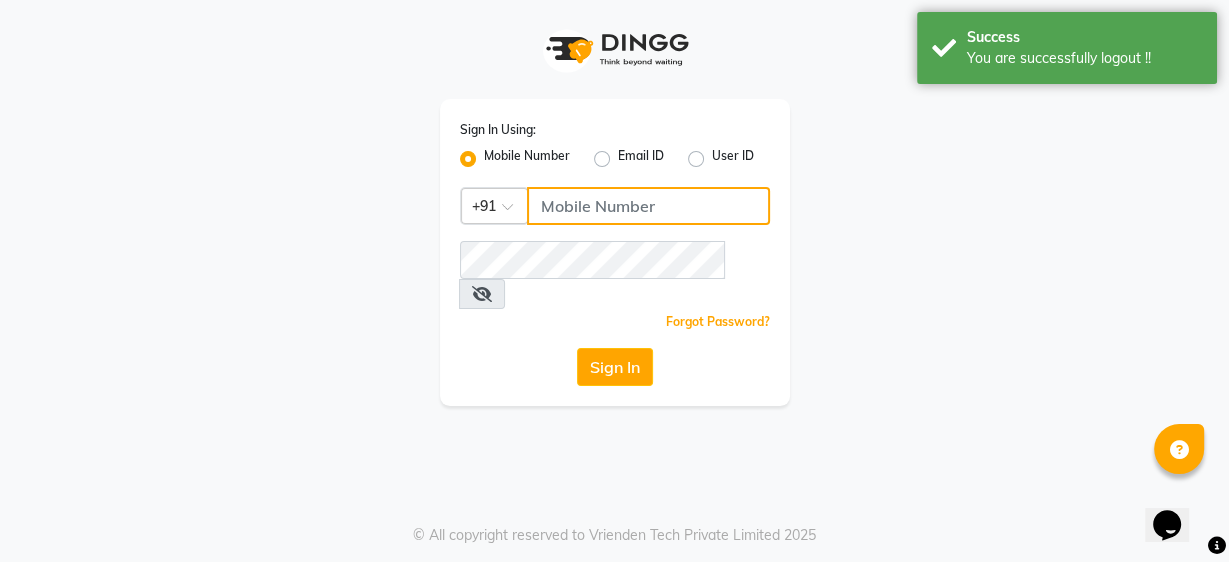 type on "9637373219" 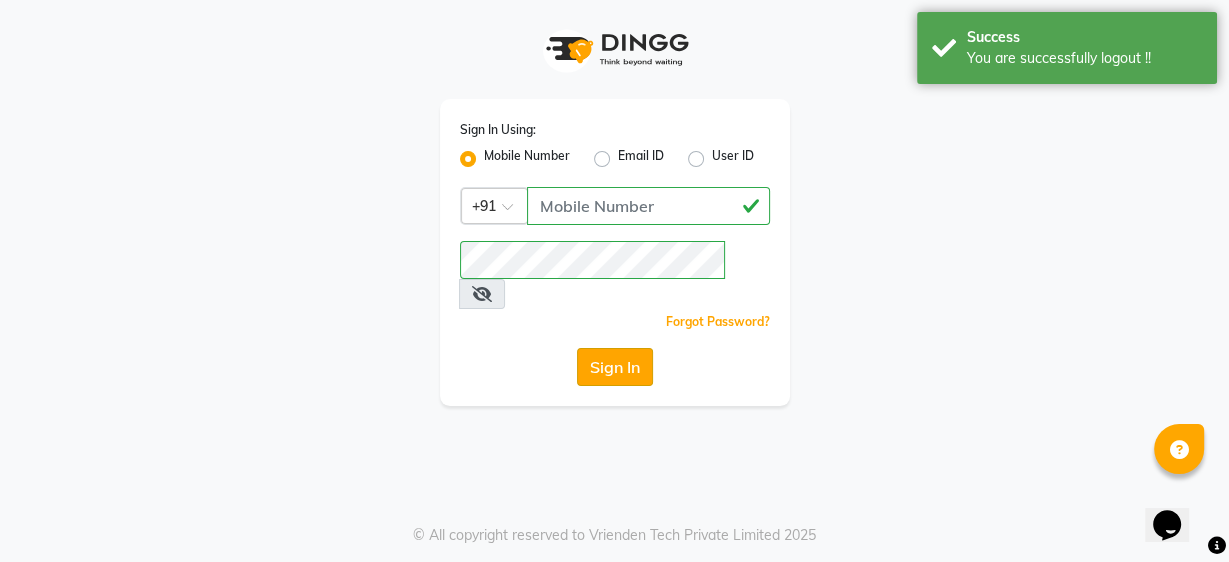 click on "Sign In" 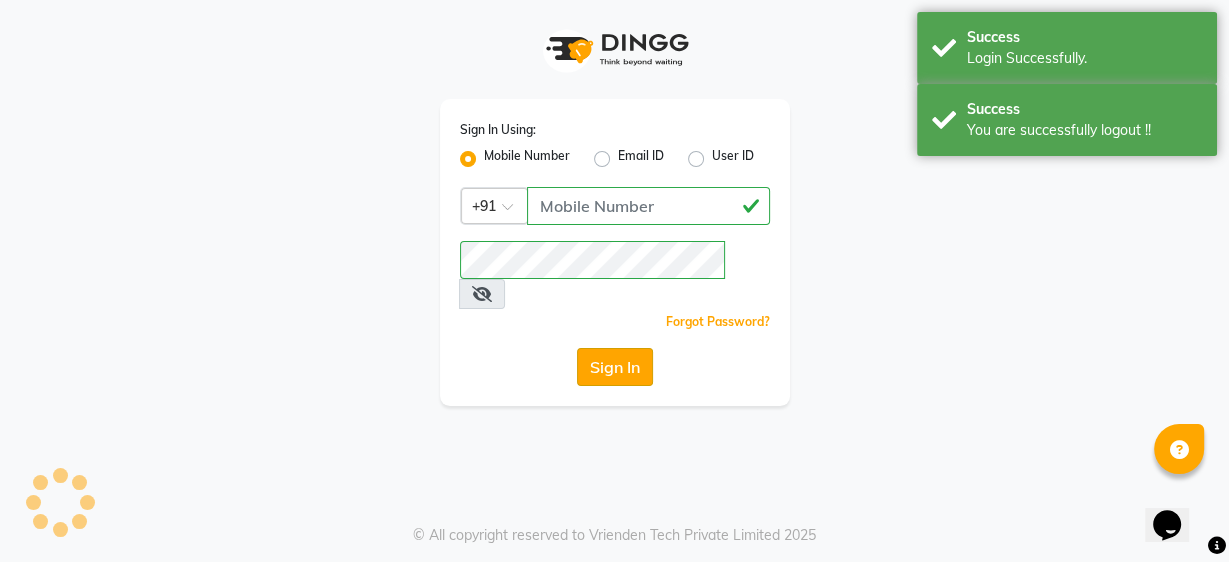 click on "Sign In" 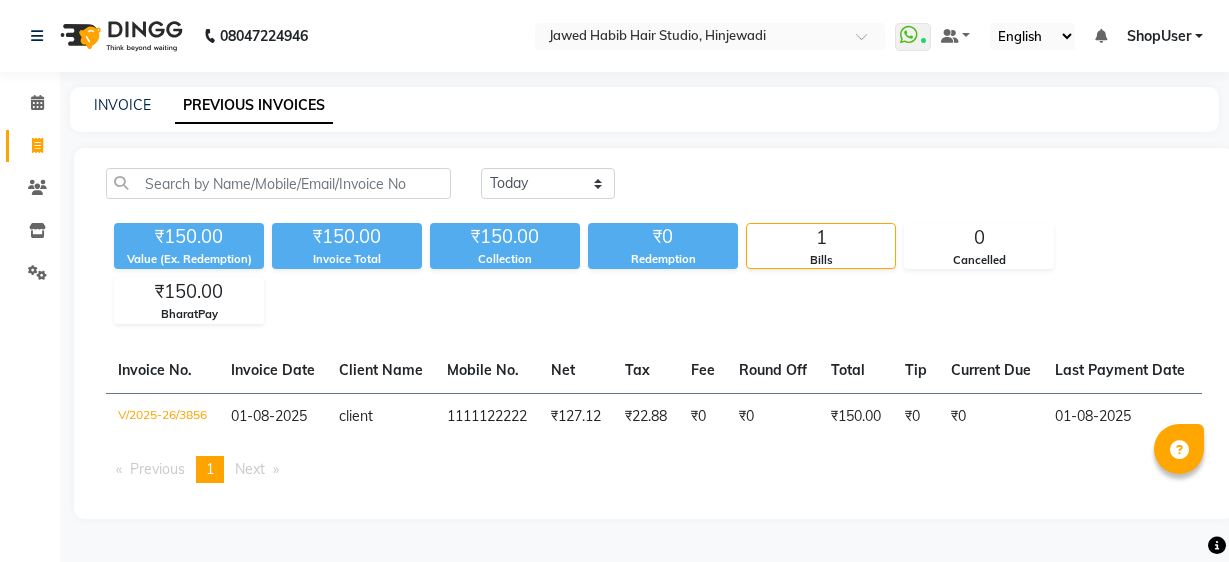scroll, scrollTop: 0, scrollLeft: 0, axis: both 